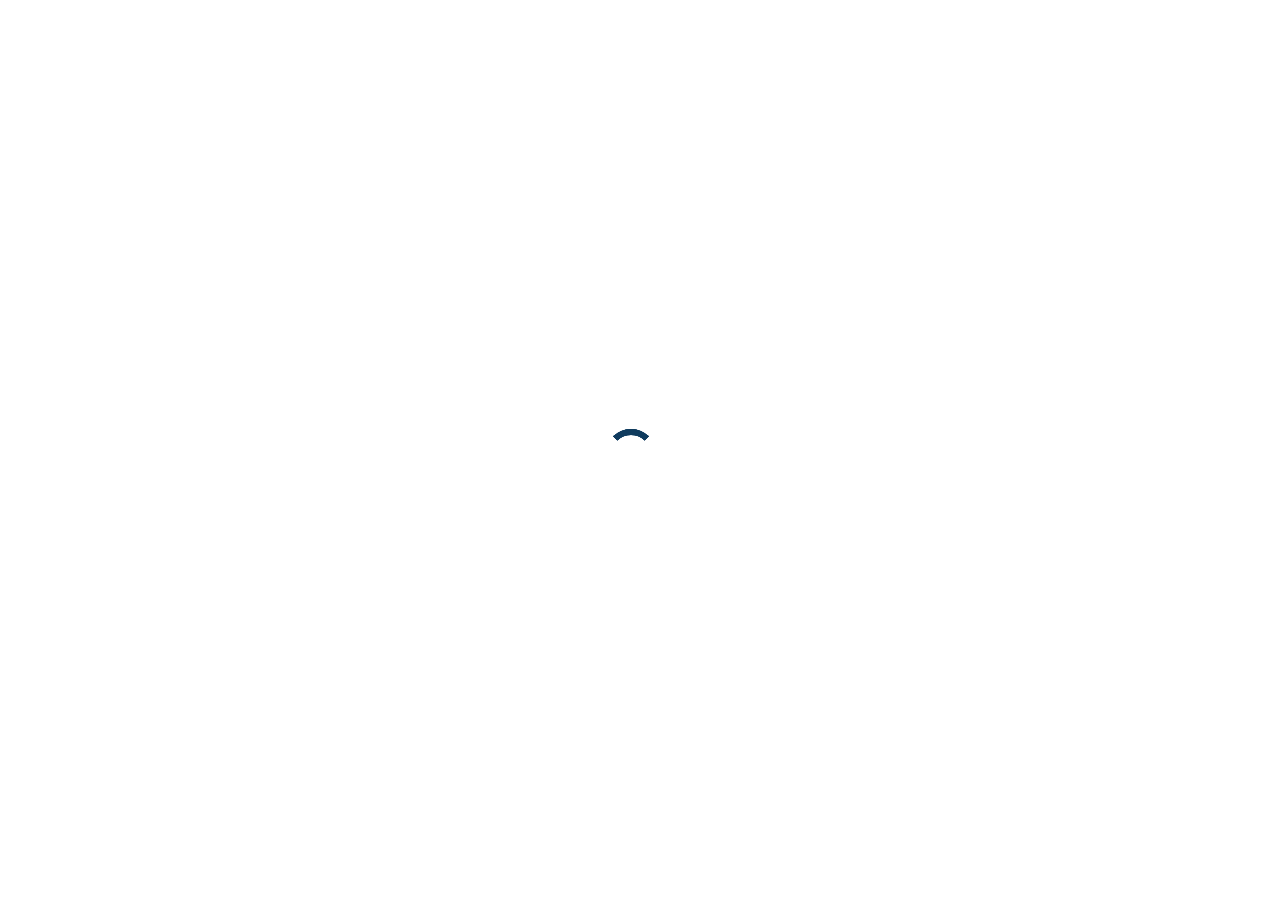 scroll, scrollTop: 0, scrollLeft: 0, axis: both 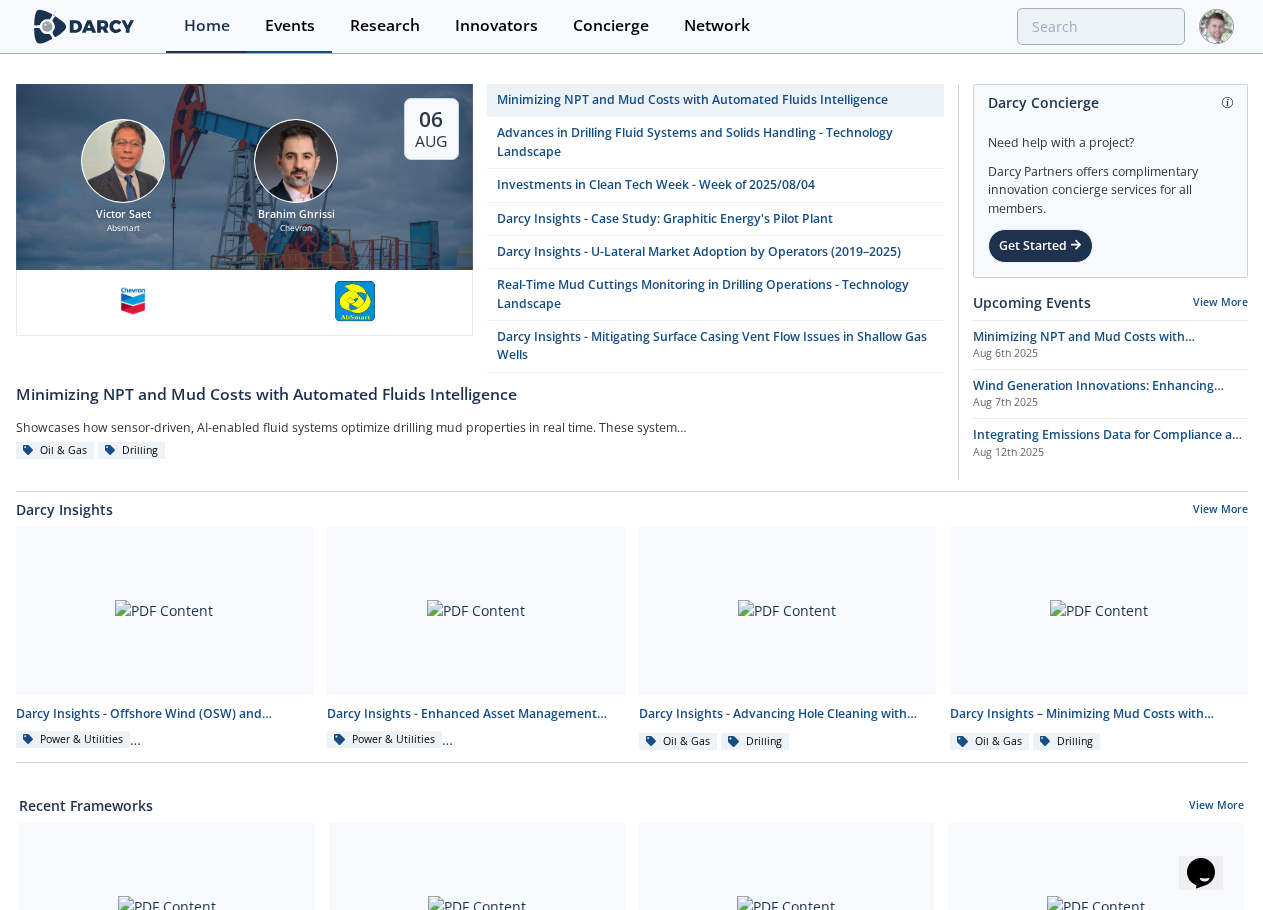 click on "Events" at bounding box center [290, 26] 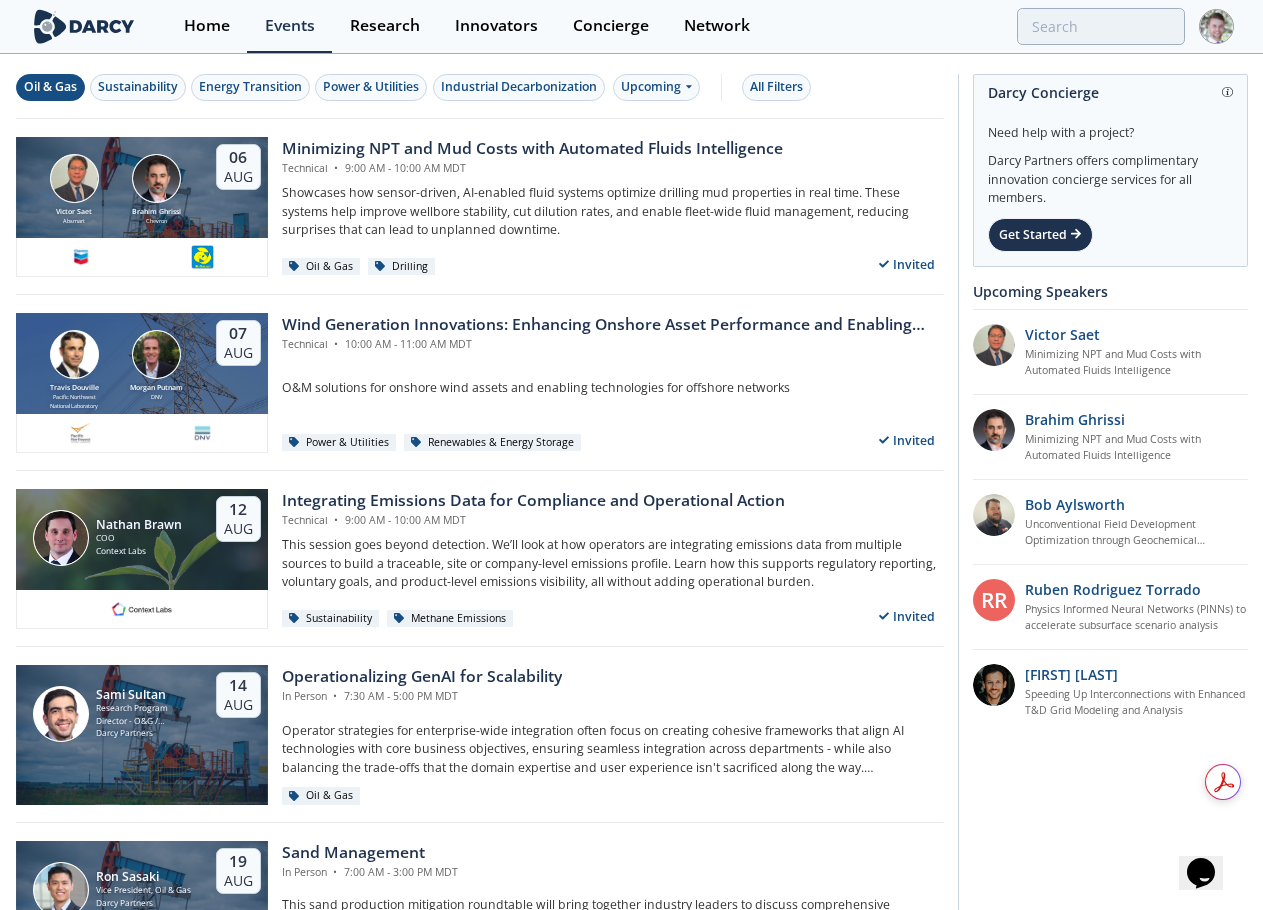 click on "Oil & Gas" at bounding box center (50, 87) 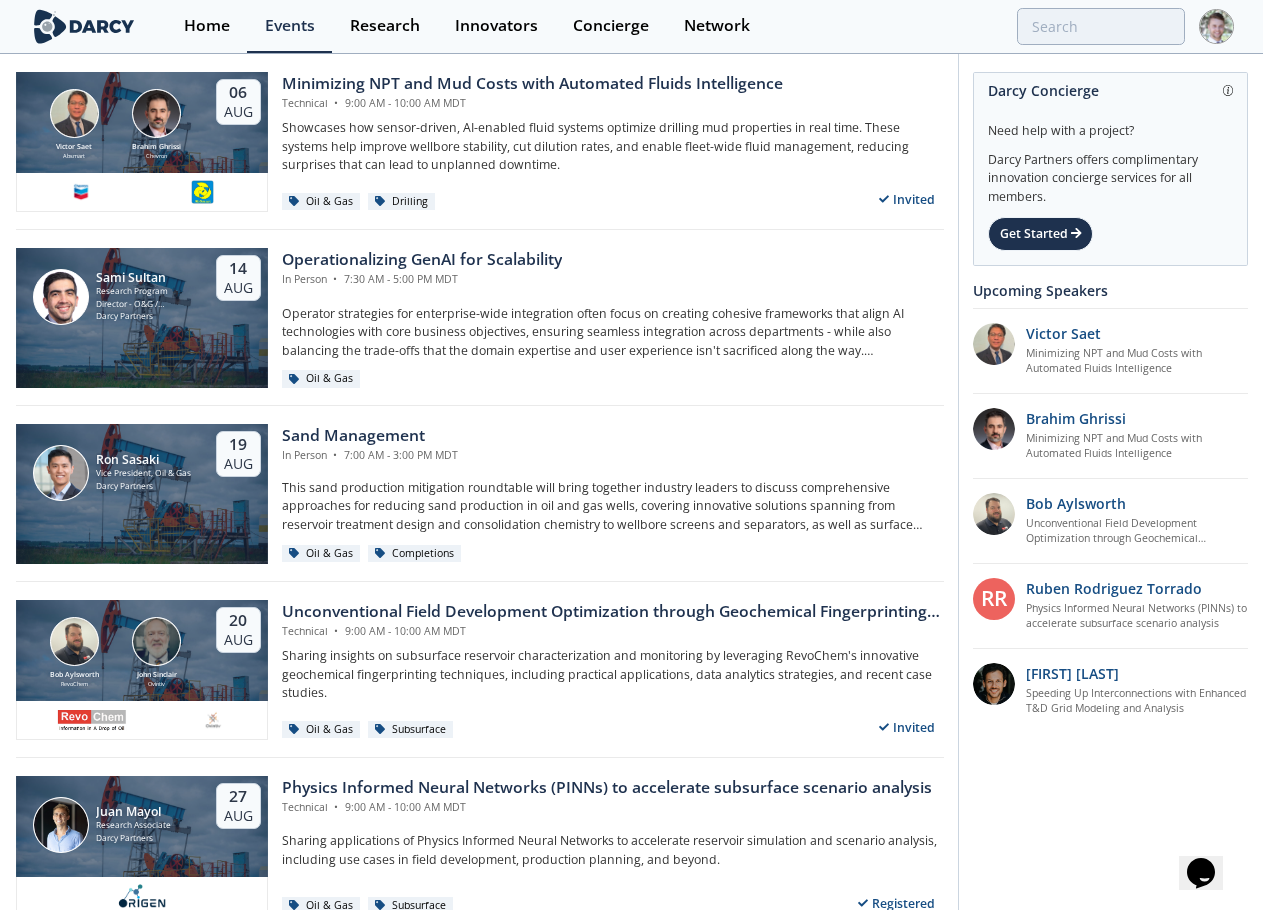 scroll, scrollTop: 100, scrollLeft: 0, axis: vertical 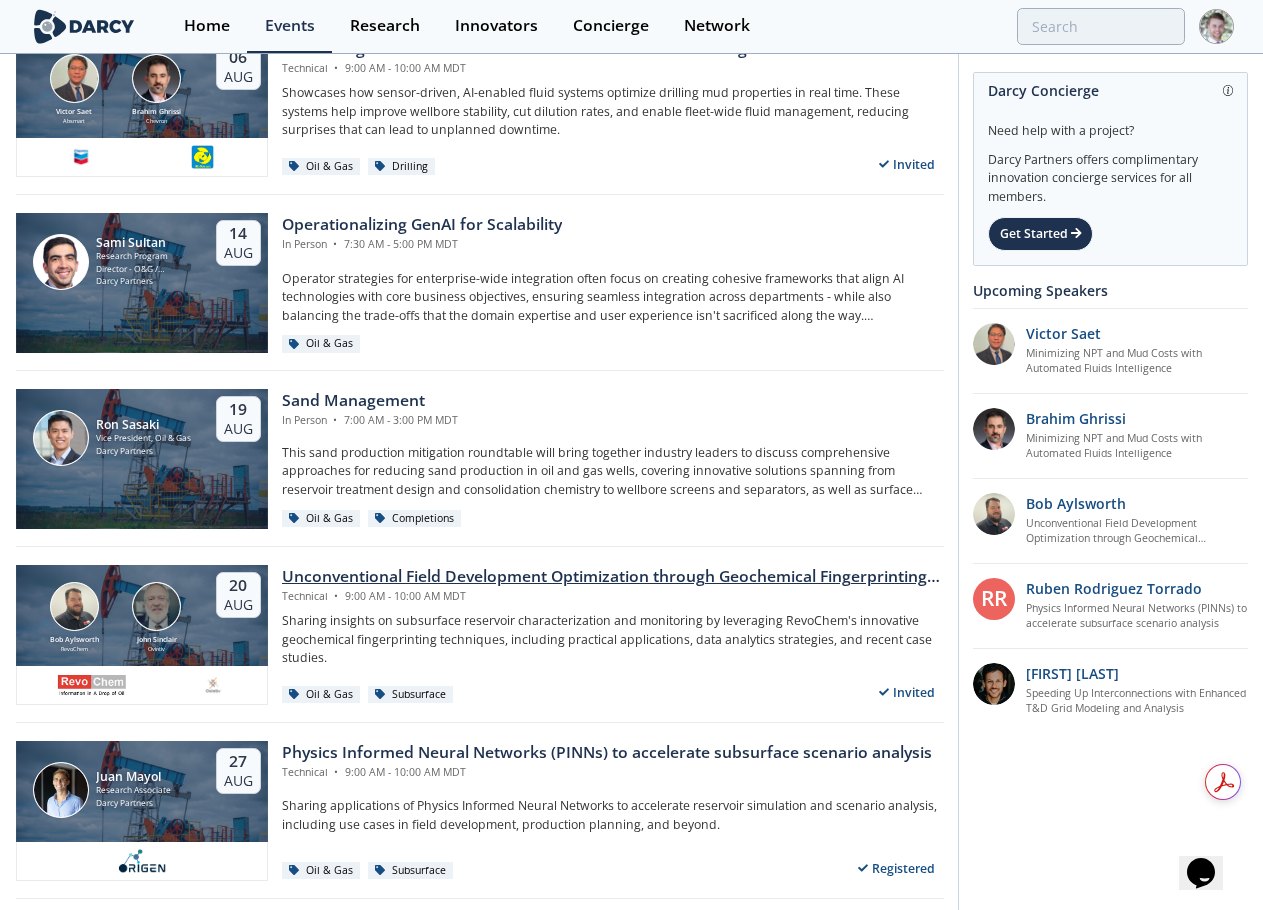 click on "Unconventional Field Development Optimization through Geochemical Fingerprinting Technology" at bounding box center [613, 577] 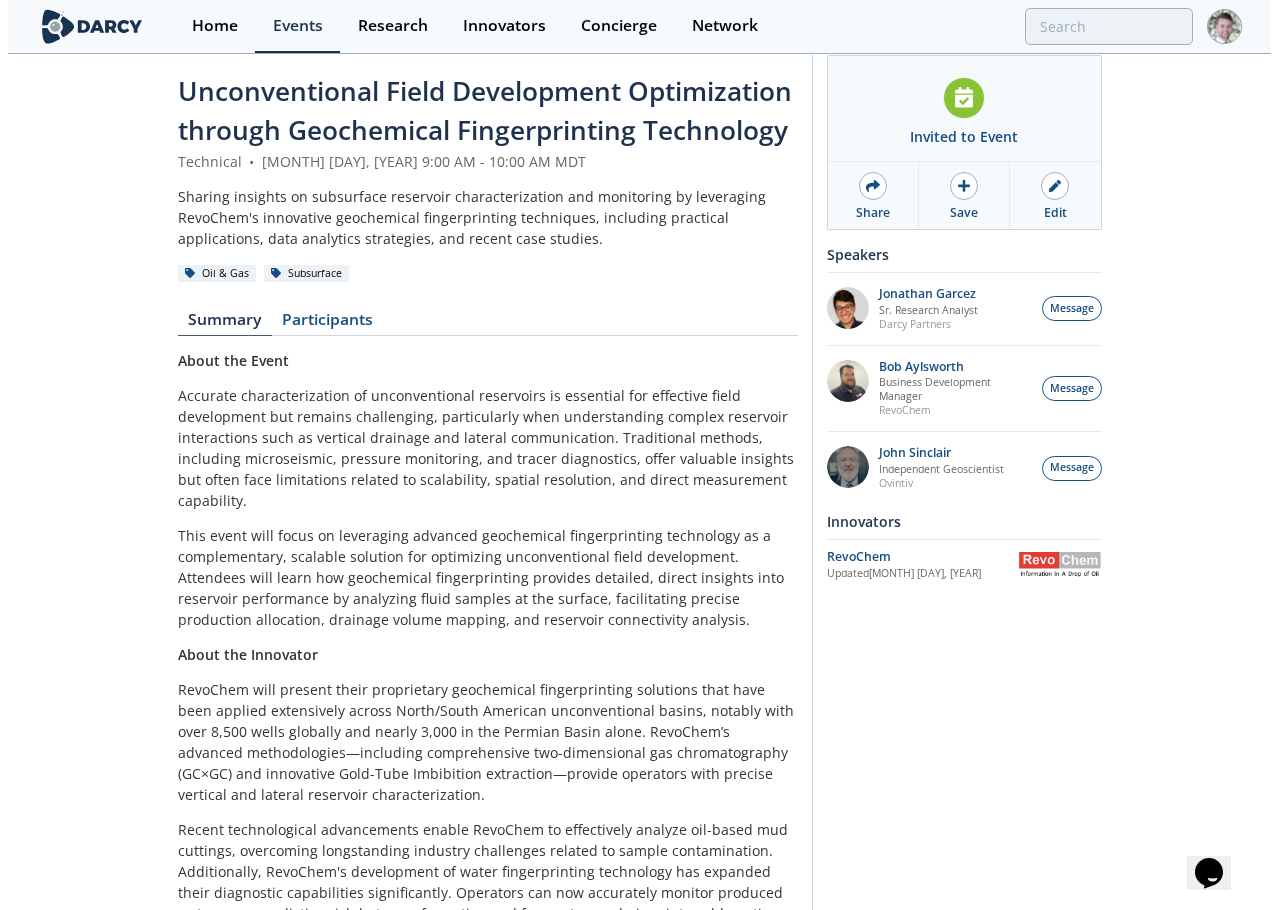 scroll, scrollTop: 0, scrollLeft: 0, axis: both 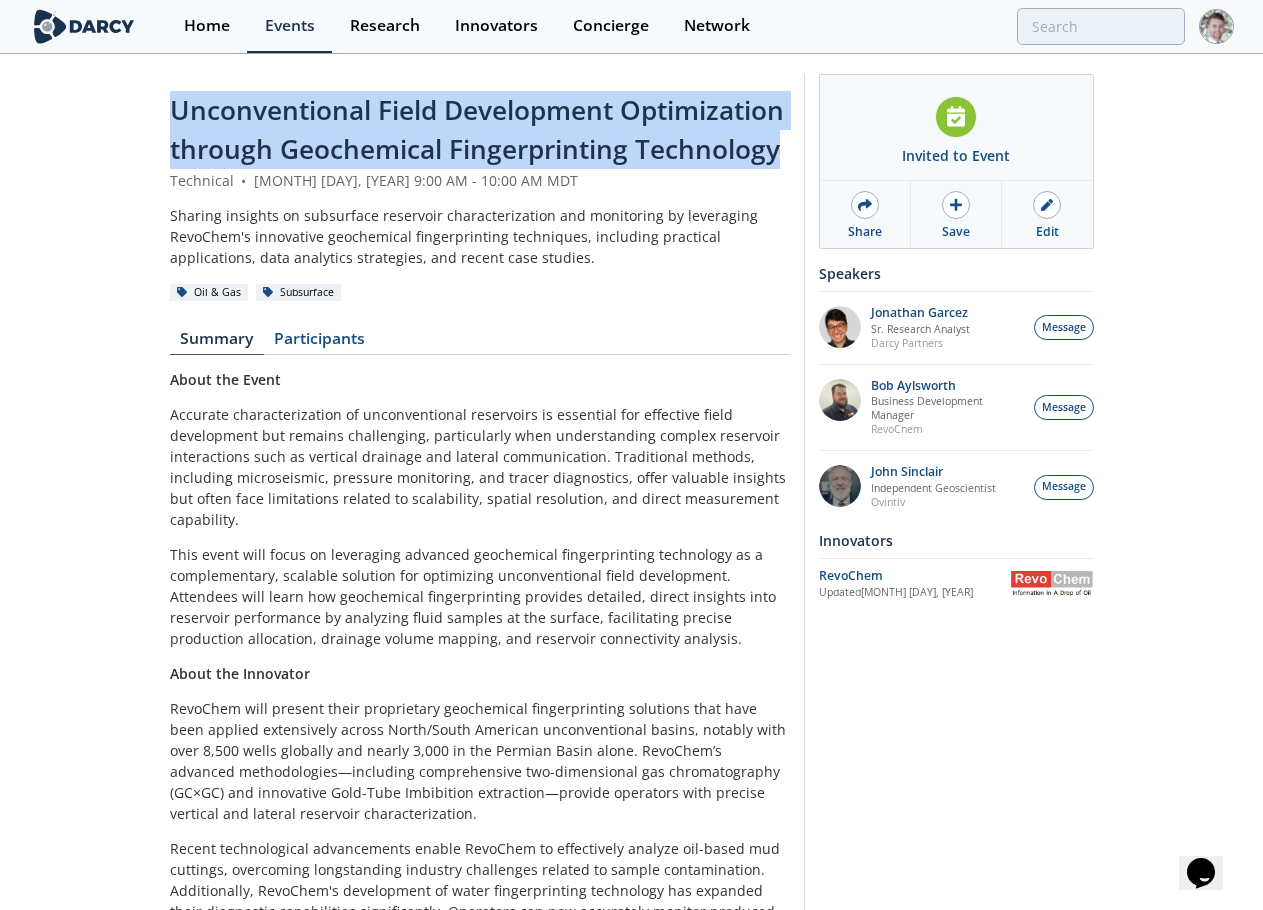 drag, startPoint x: 786, startPoint y: 150, endPoint x: 169, endPoint y: 110, distance: 618.2952 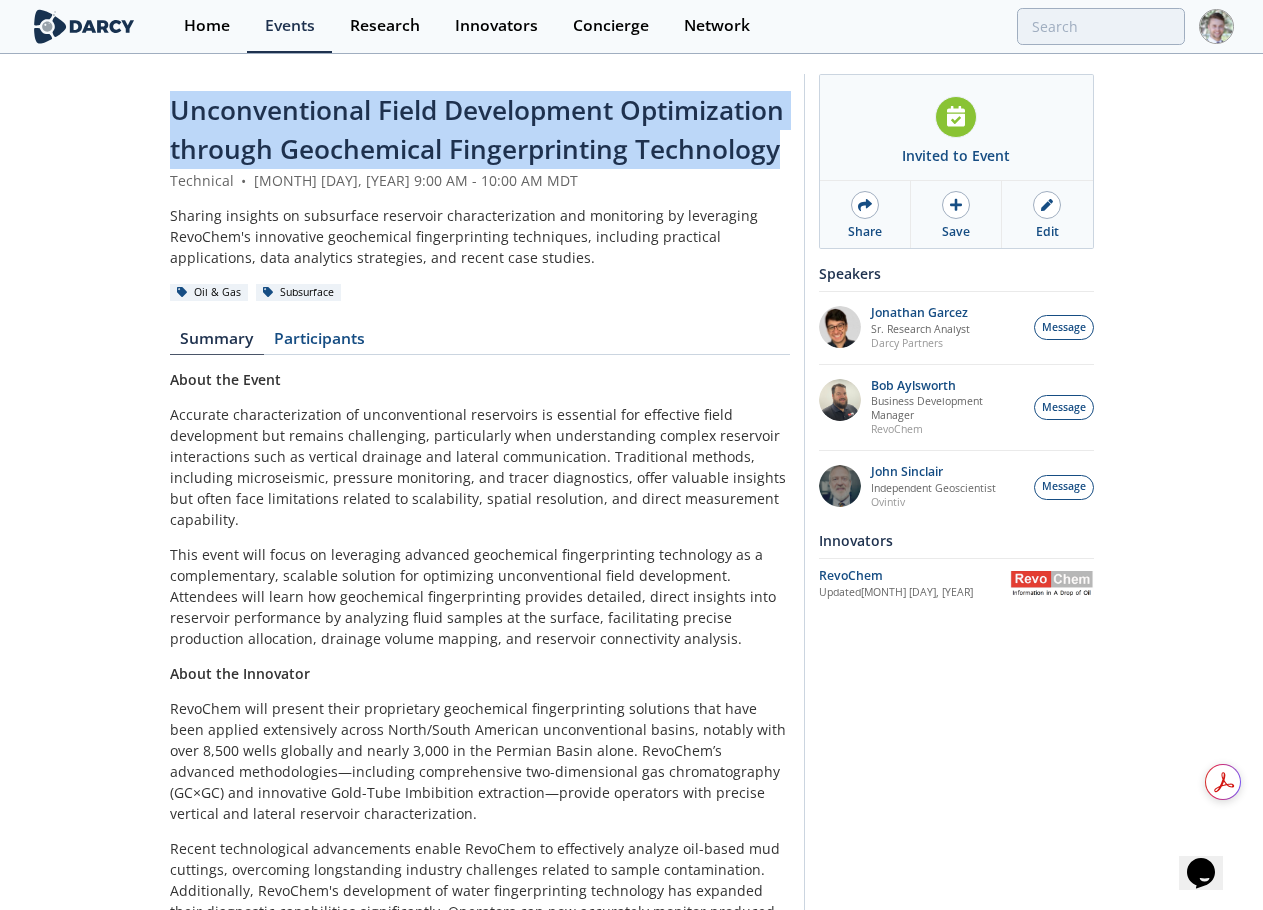 click at bounding box center (1052, 583) 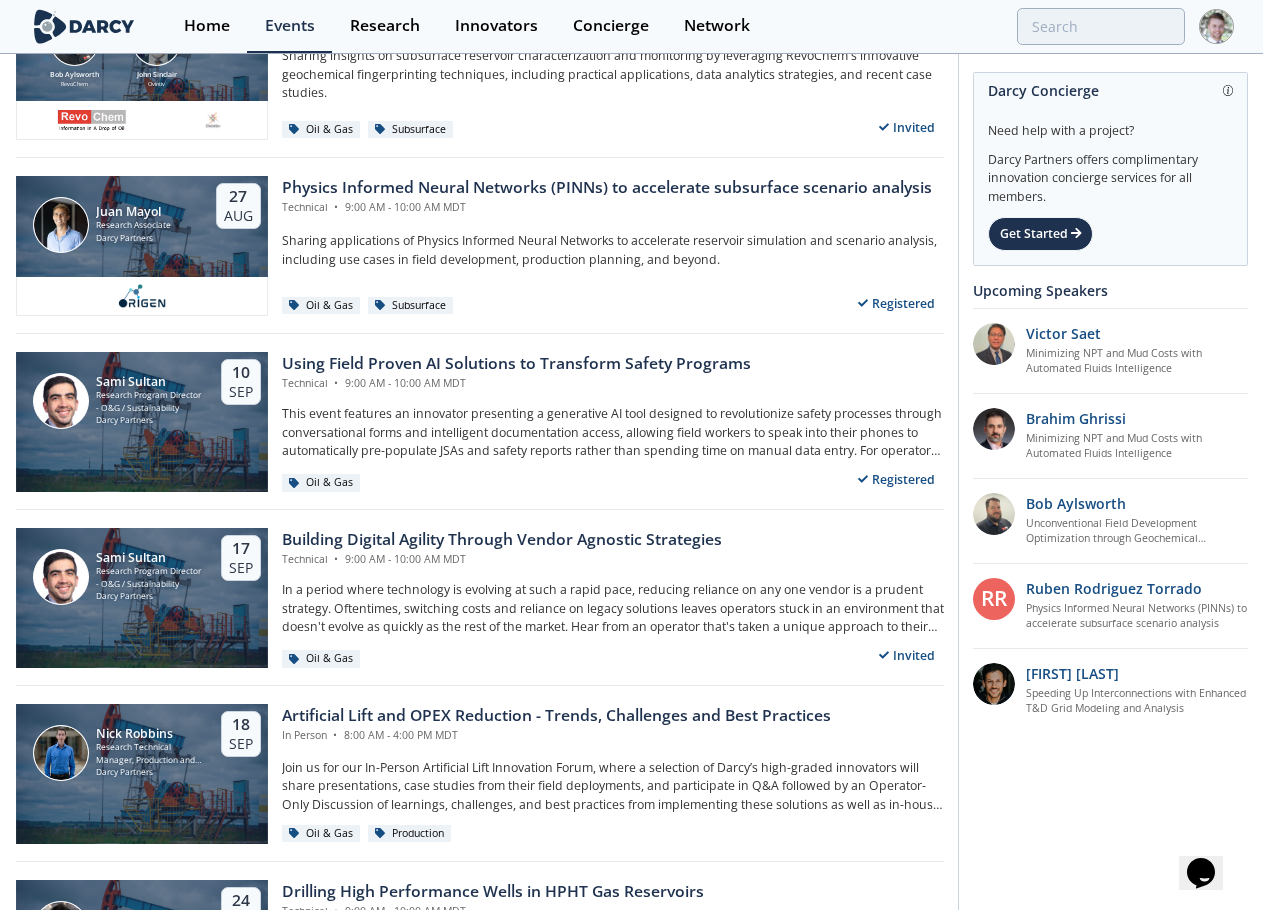 scroll, scrollTop: 700, scrollLeft: 0, axis: vertical 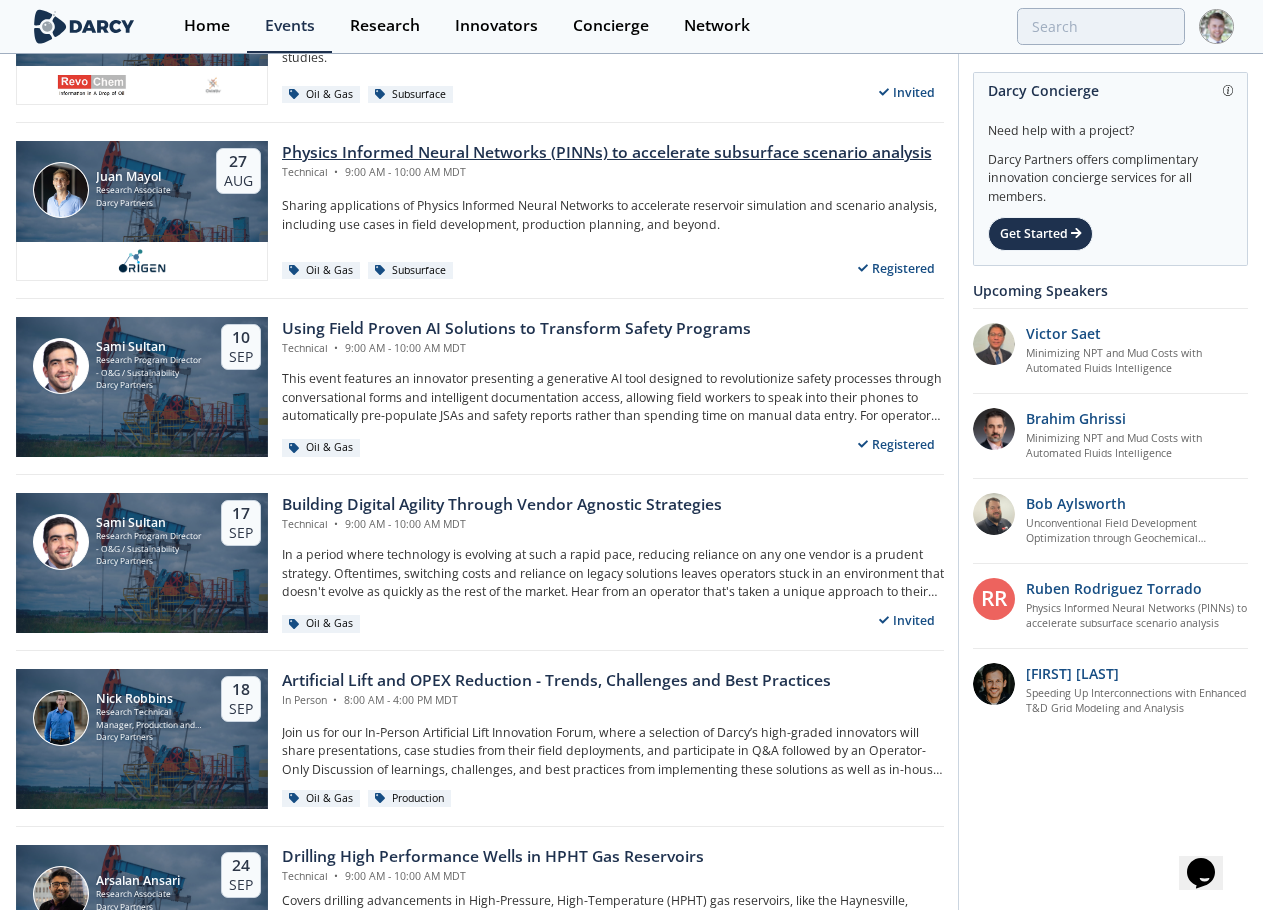 click on "Physics Informed Neural Networks (PINNs) to accelerate subsurface scenario analysis" at bounding box center (607, 153) 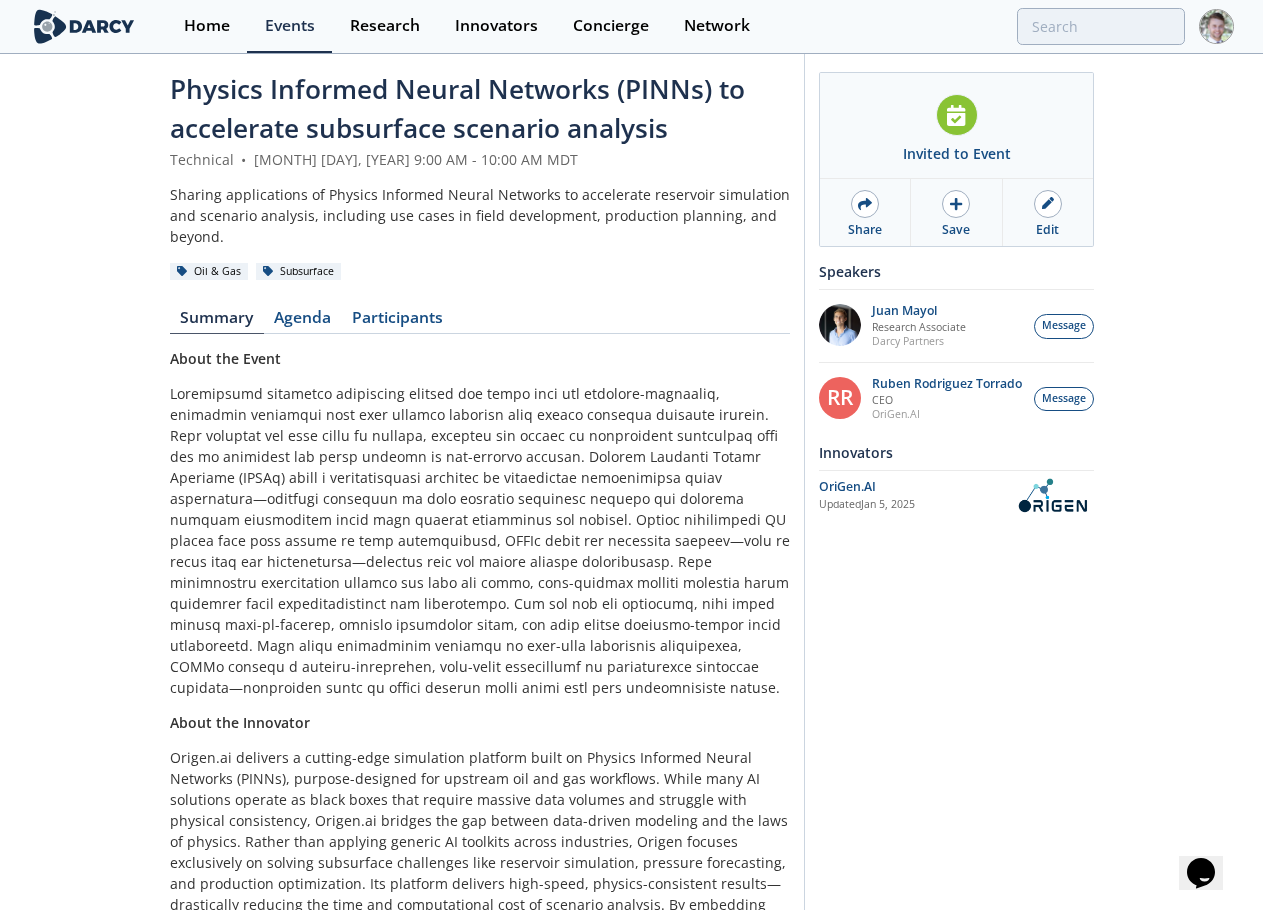 scroll, scrollTop: 0, scrollLeft: 0, axis: both 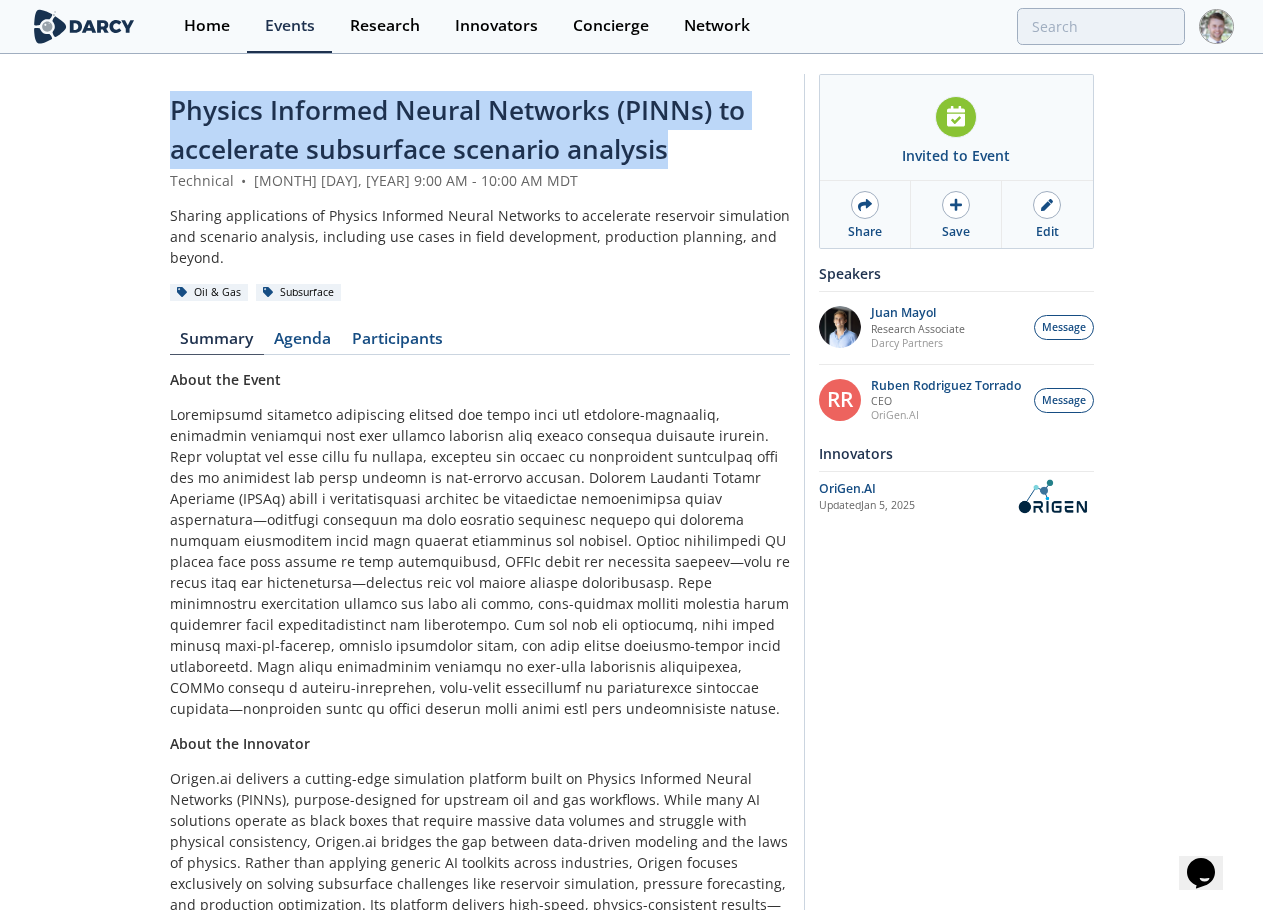 drag, startPoint x: 700, startPoint y: 148, endPoint x: 150, endPoint y: 125, distance: 550.4807 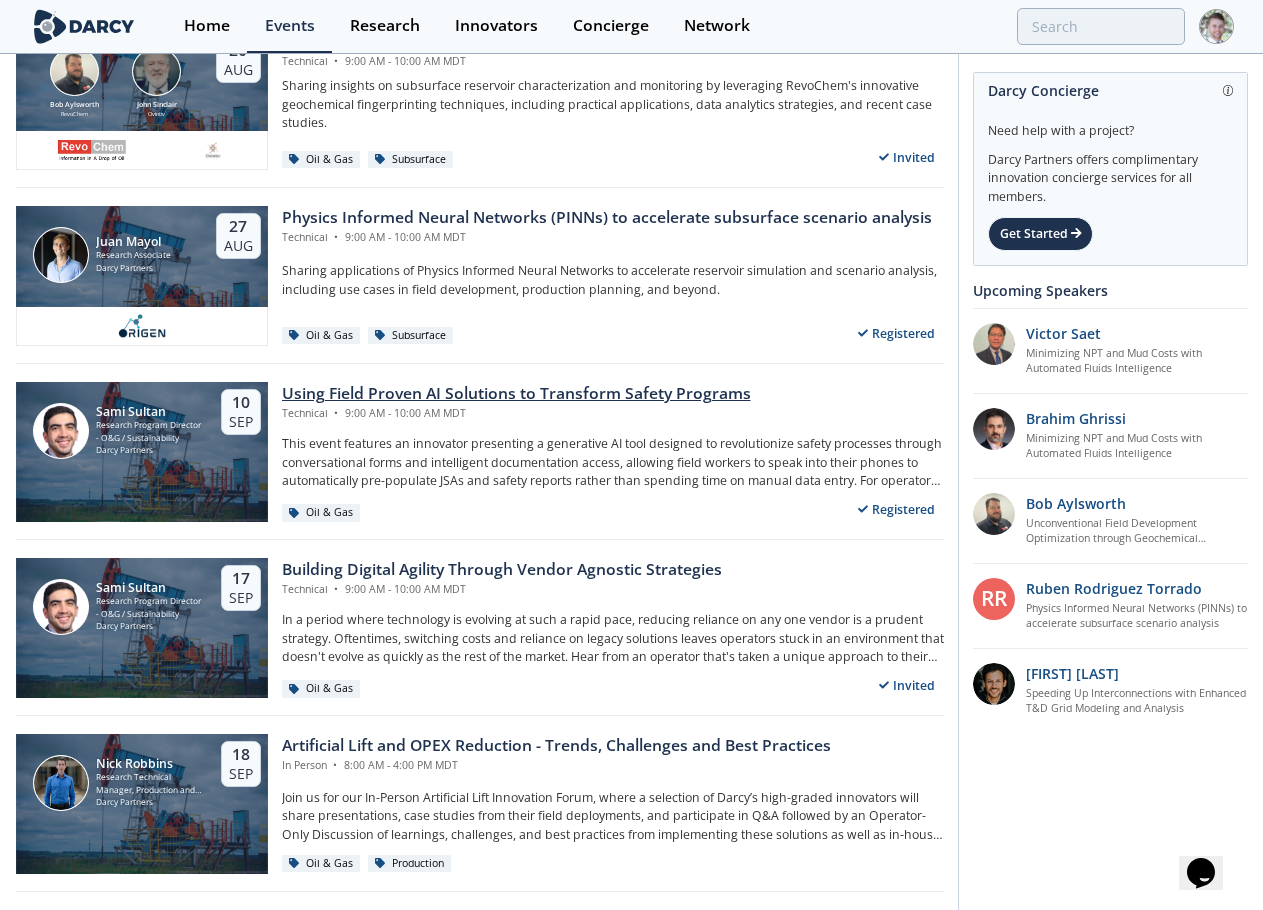 scroll, scrollTop: 600, scrollLeft: 0, axis: vertical 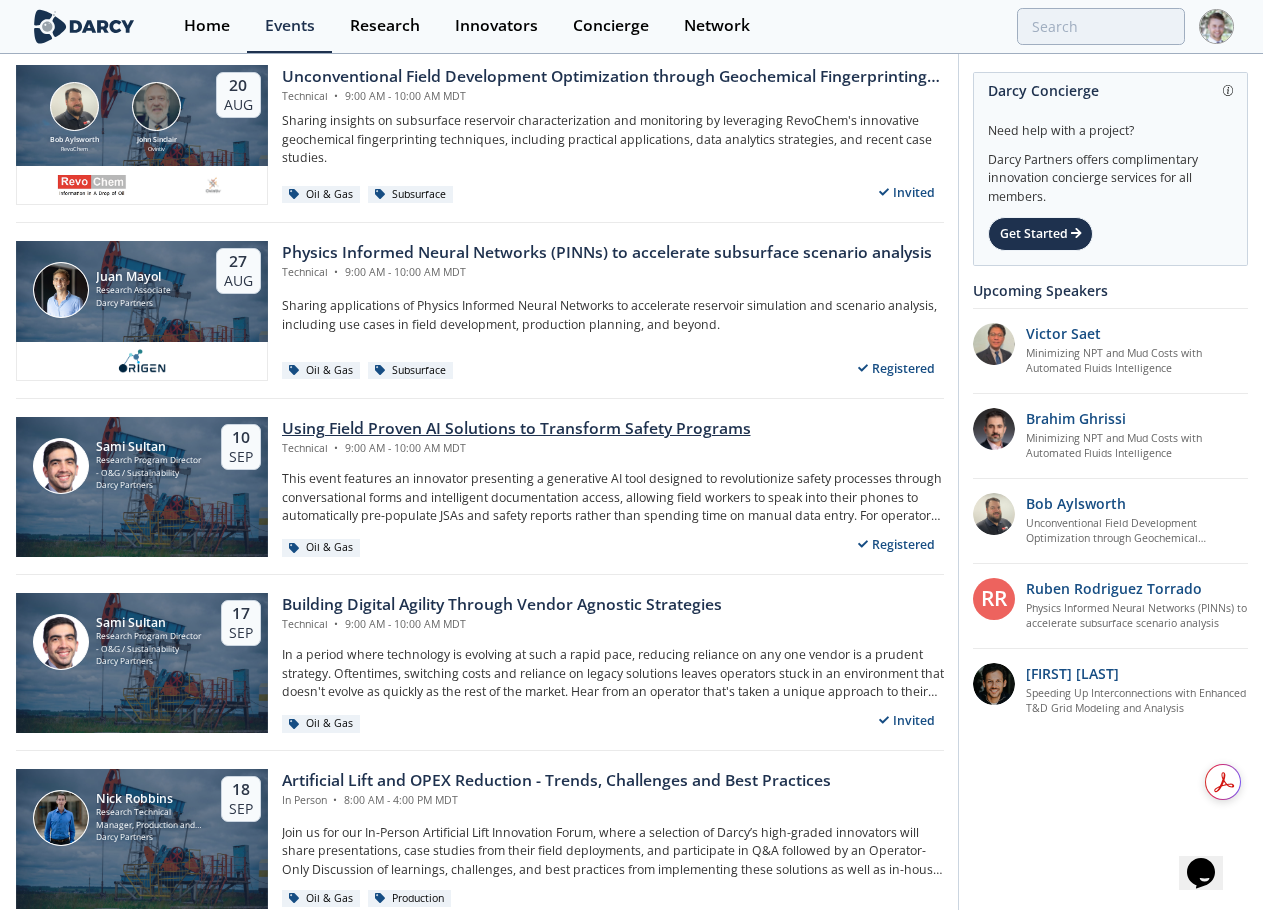 click on "Technical
•
9:00 AM - 10:00 AM MDT" at bounding box center [516, 449] 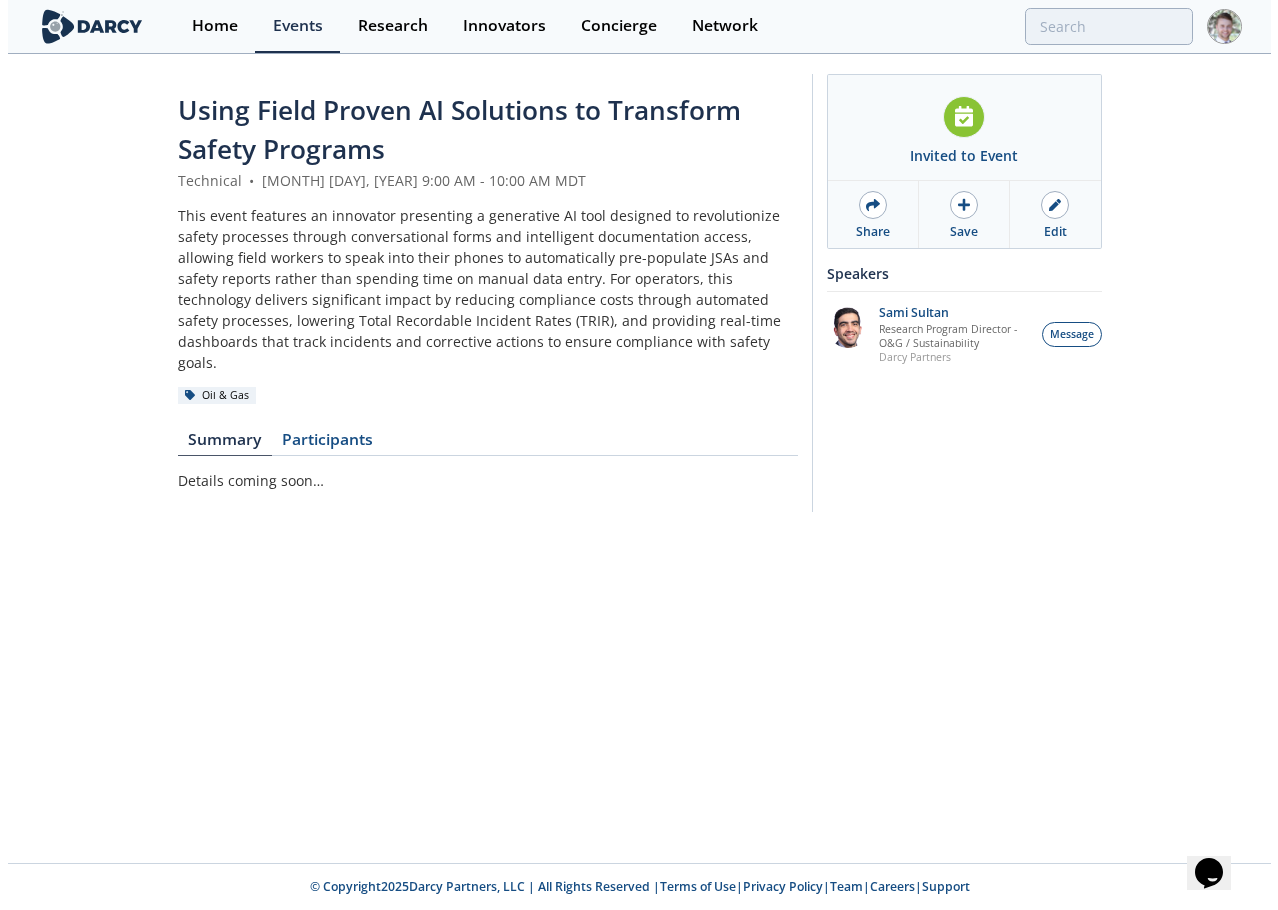 scroll, scrollTop: 0, scrollLeft: 0, axis: both 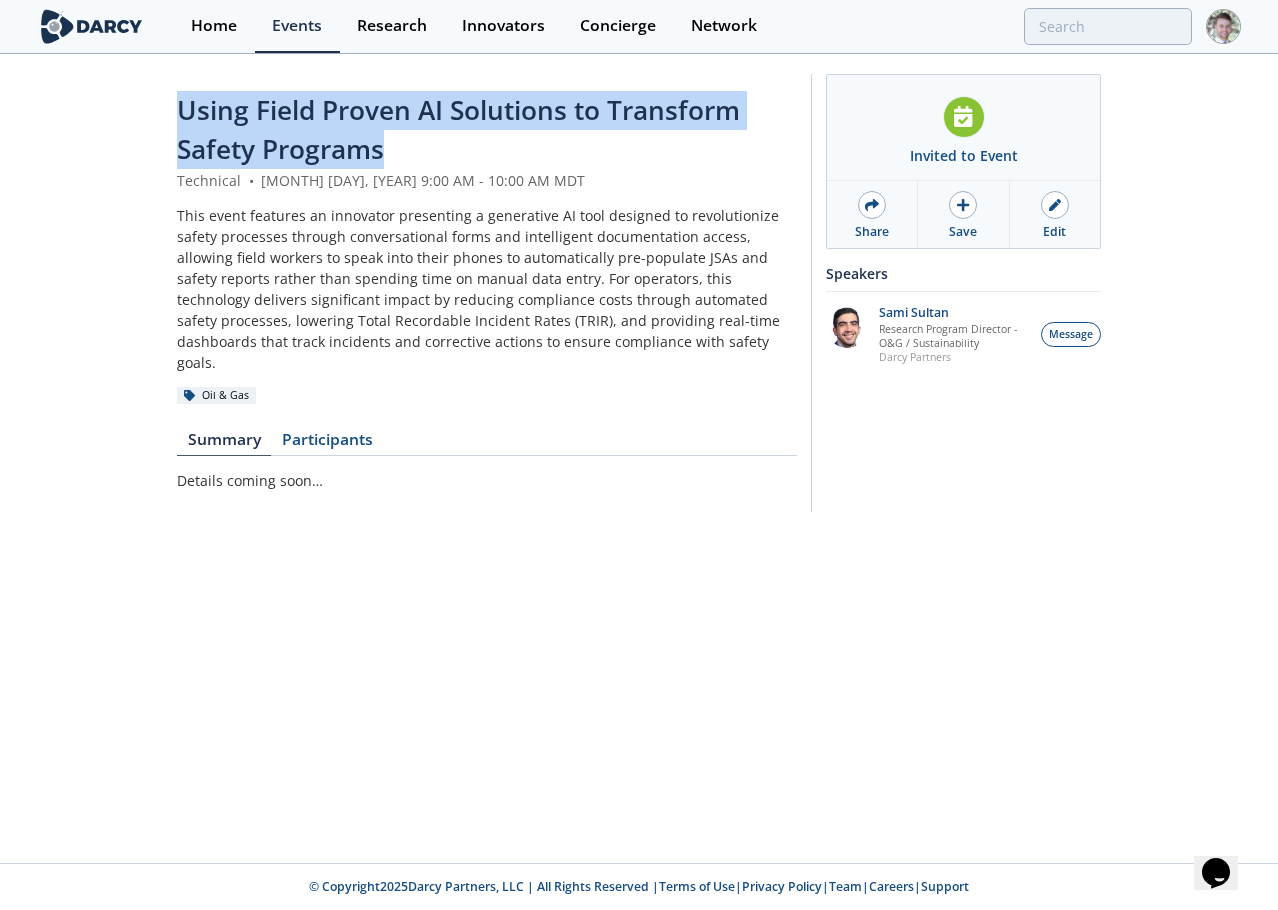 drag, startPoint x: 446, startPoint y: 151, endPoint x: 177, endPoint y: 110, distance: 272.1066 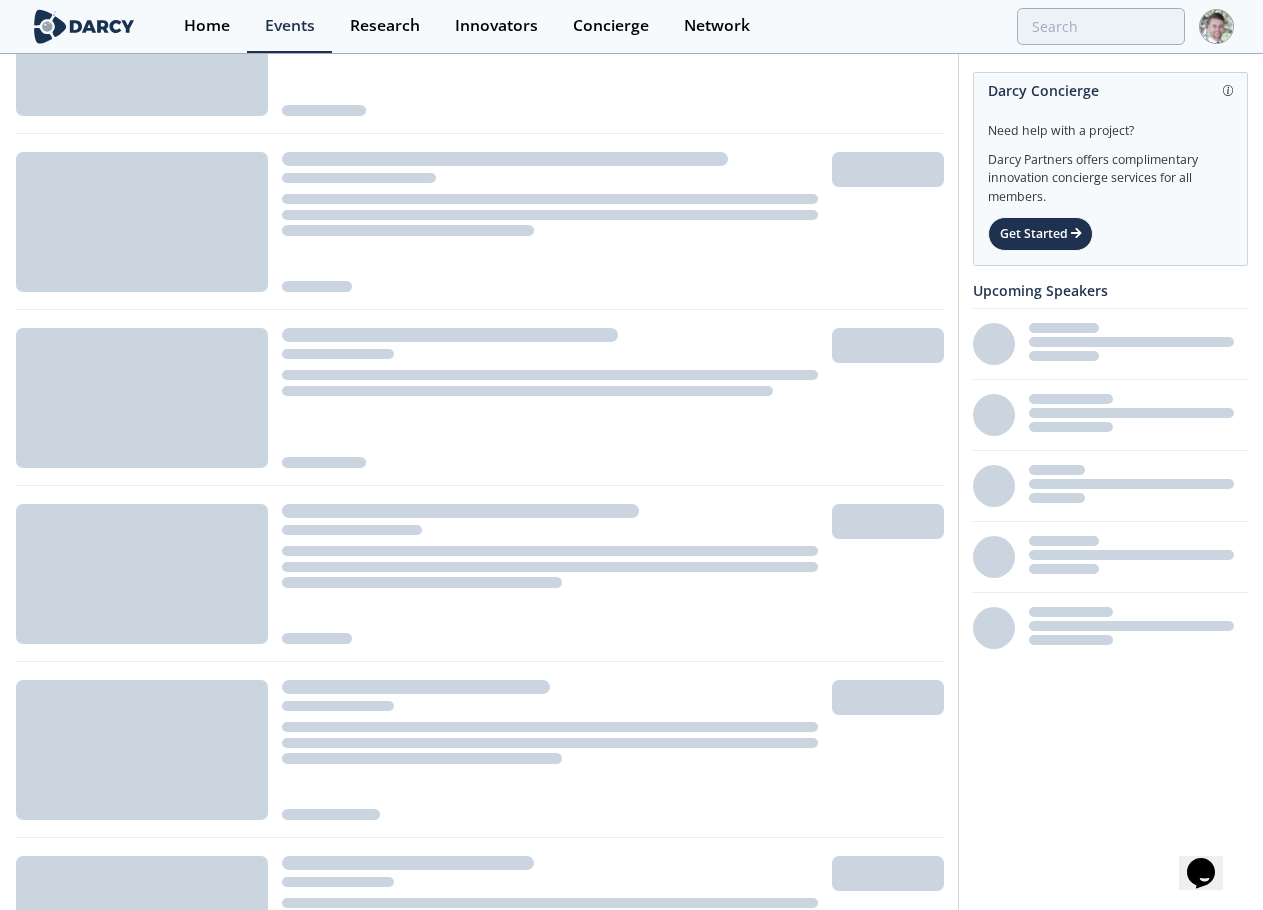 scroll, scrollTop: 600, scrollLeft: 0, axis: vertical 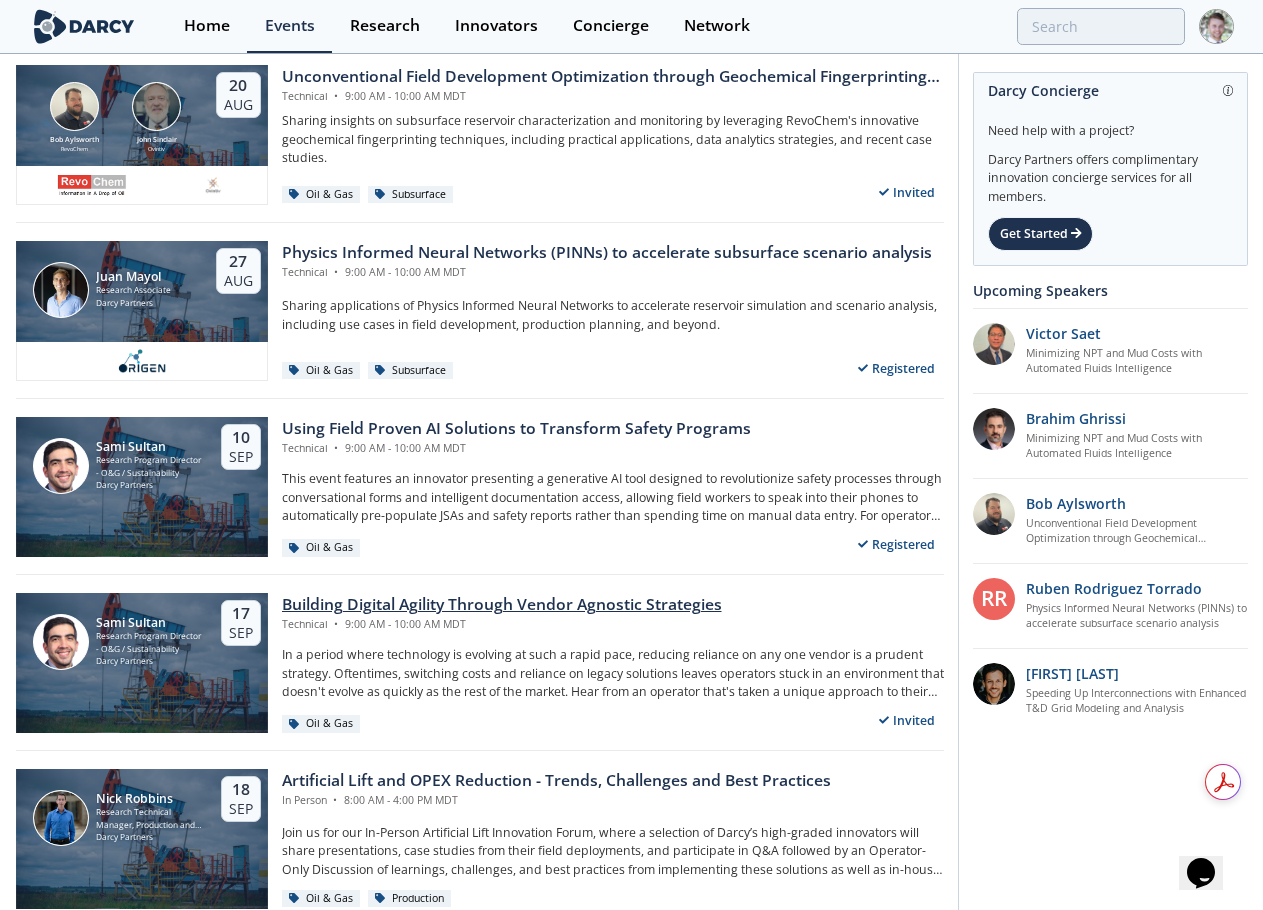 click on "Building Digital Agility Through Vendor Agnostic Strategies" at bounding box center (502, 605) 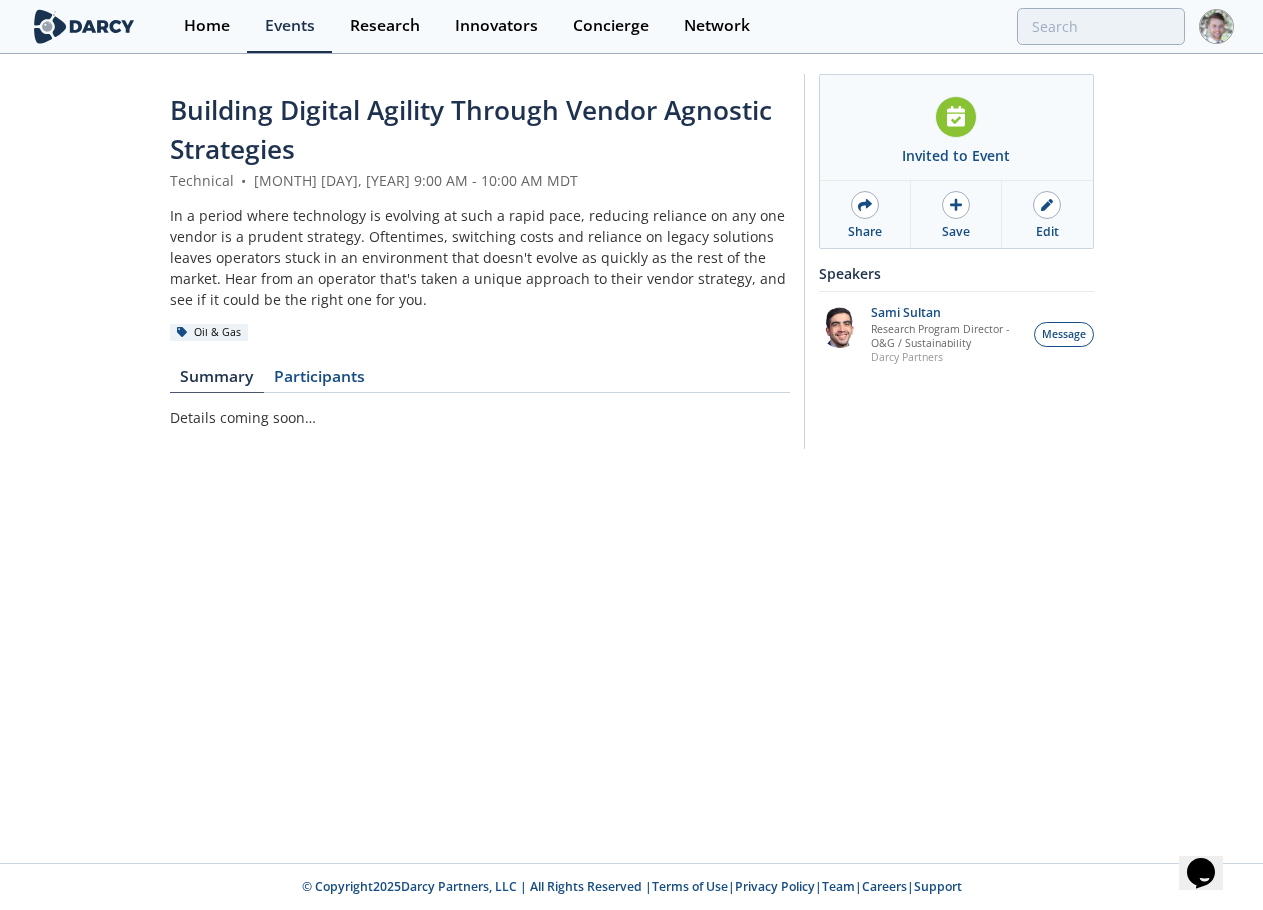 scroll, scrollTop: 0, scrollLeft: 0, axis: both 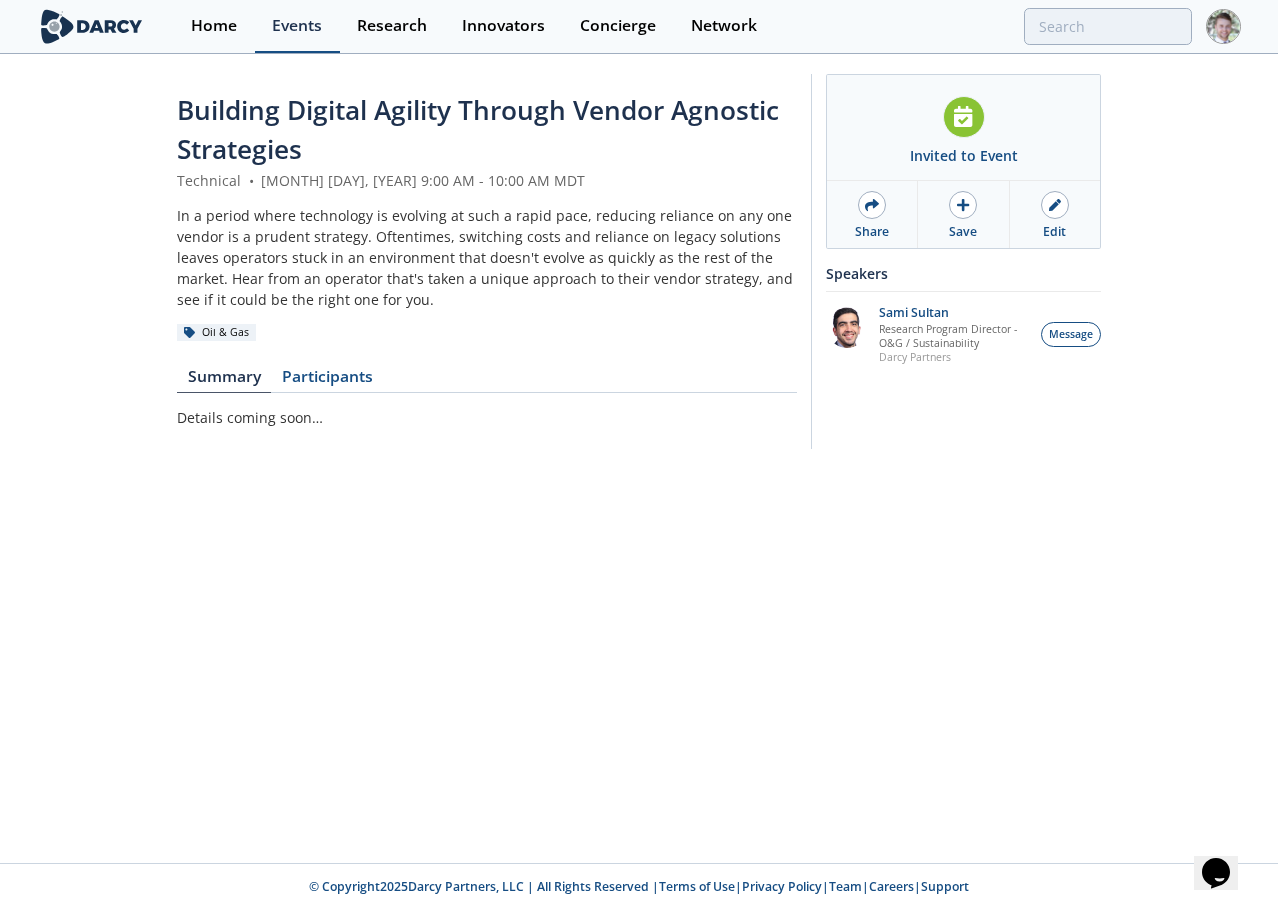 click on "Events" at bounding box center (297, 26) 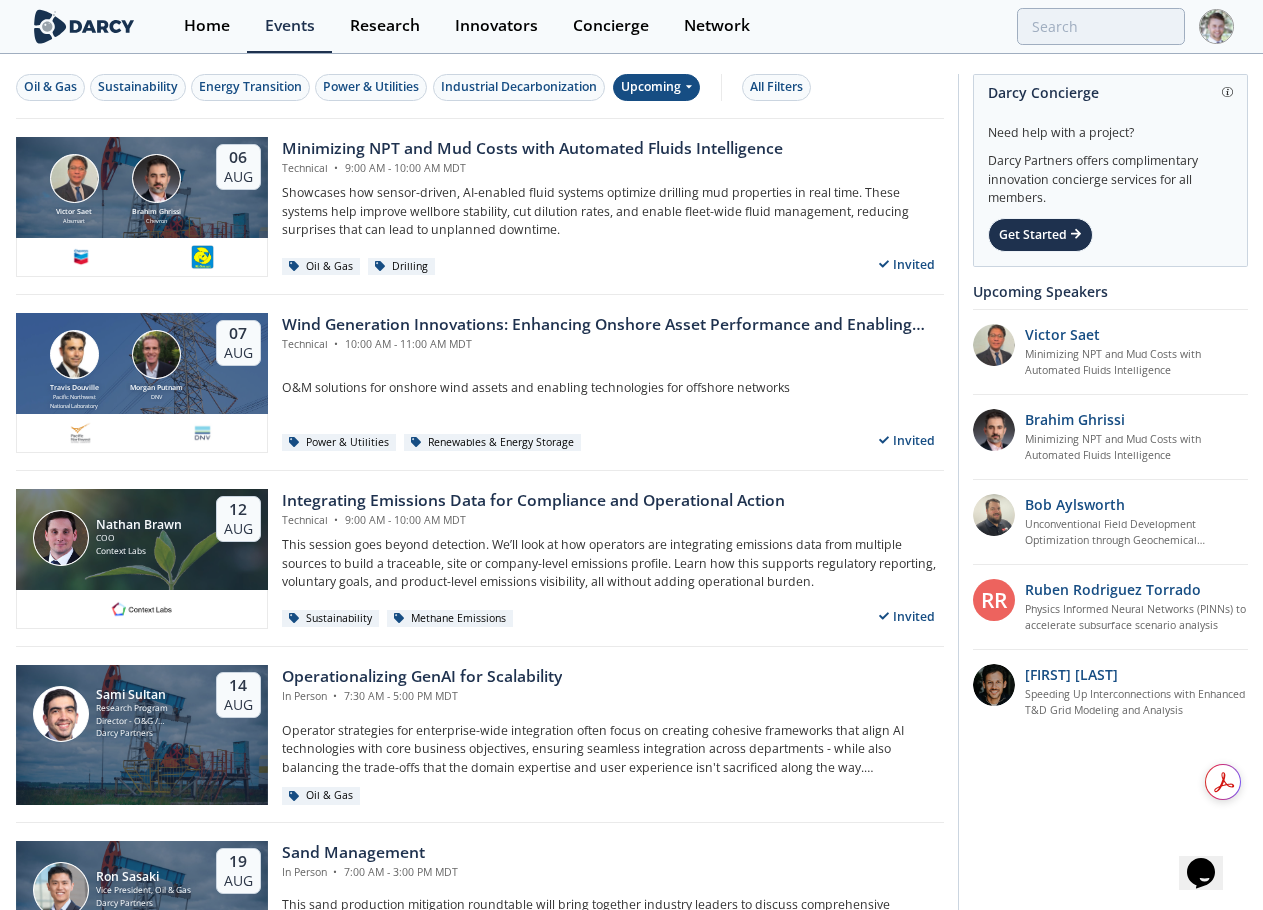 click on "Upcoming" at bounding box center [656, 87] 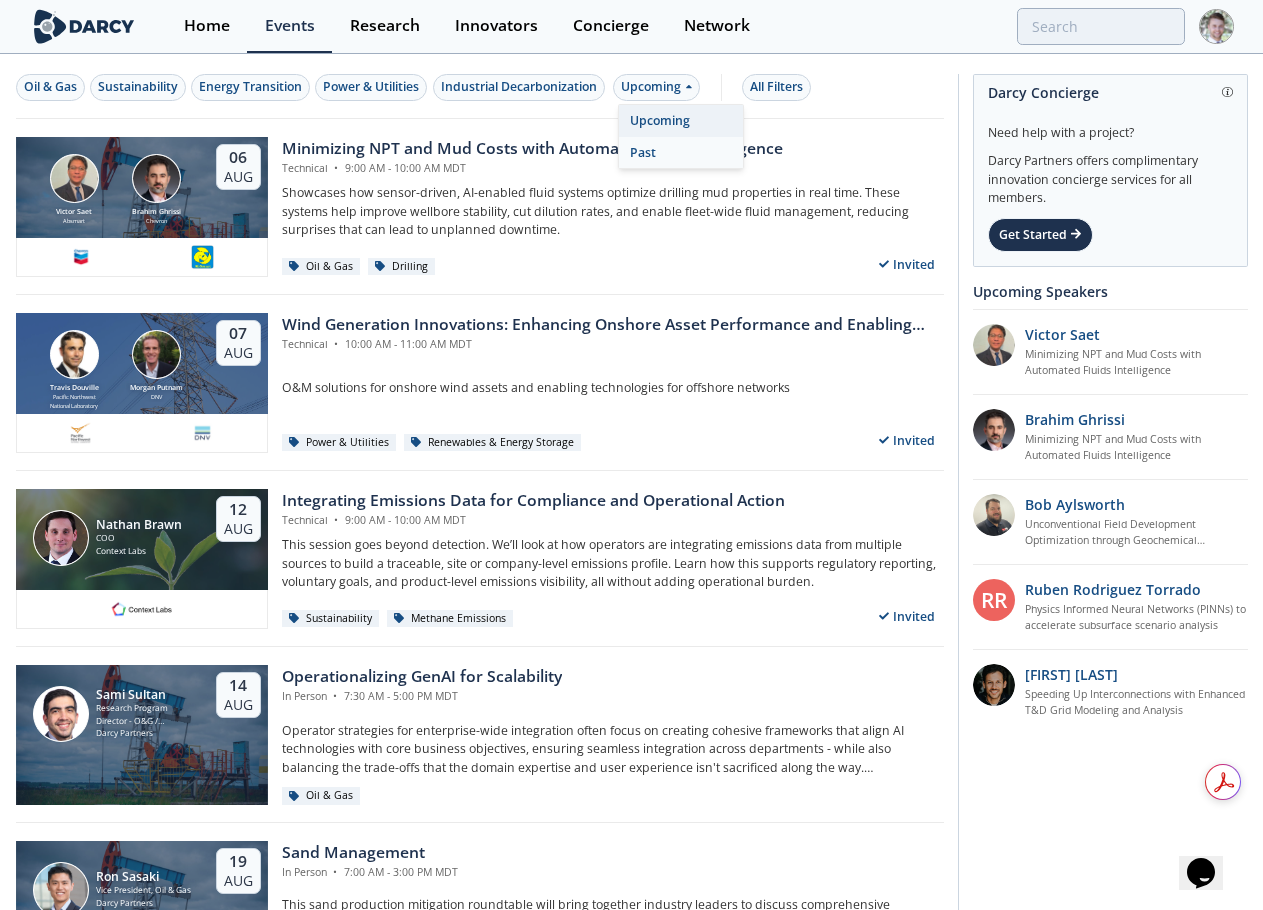 click on "Past" at bounding box center (681, 153) 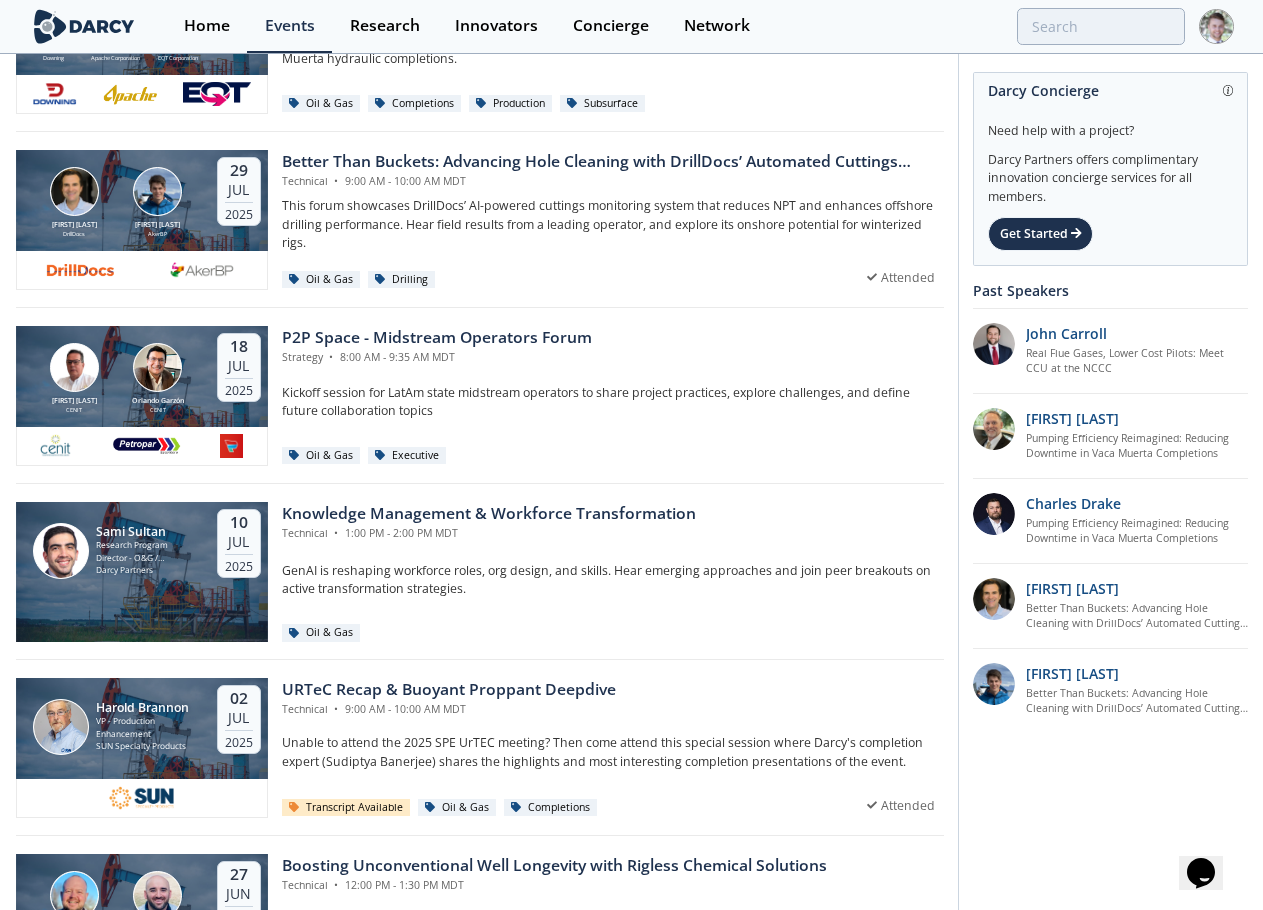 scroll, scrollTop: 800, scrollLeft: 0, axis: vertical 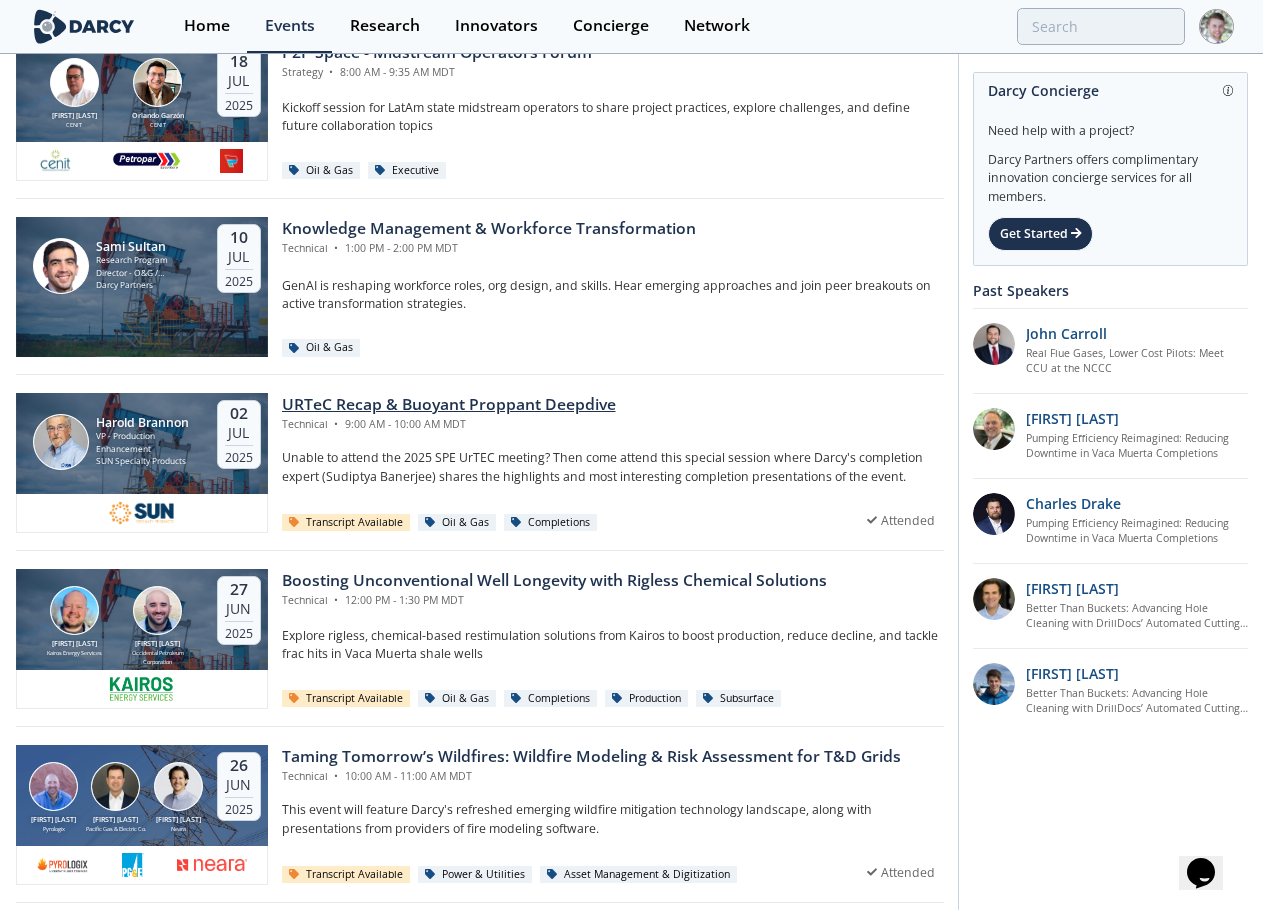 click on "URTeC Recap & Buoyant Proppant Deepdive" at bounding box center (449, 405) 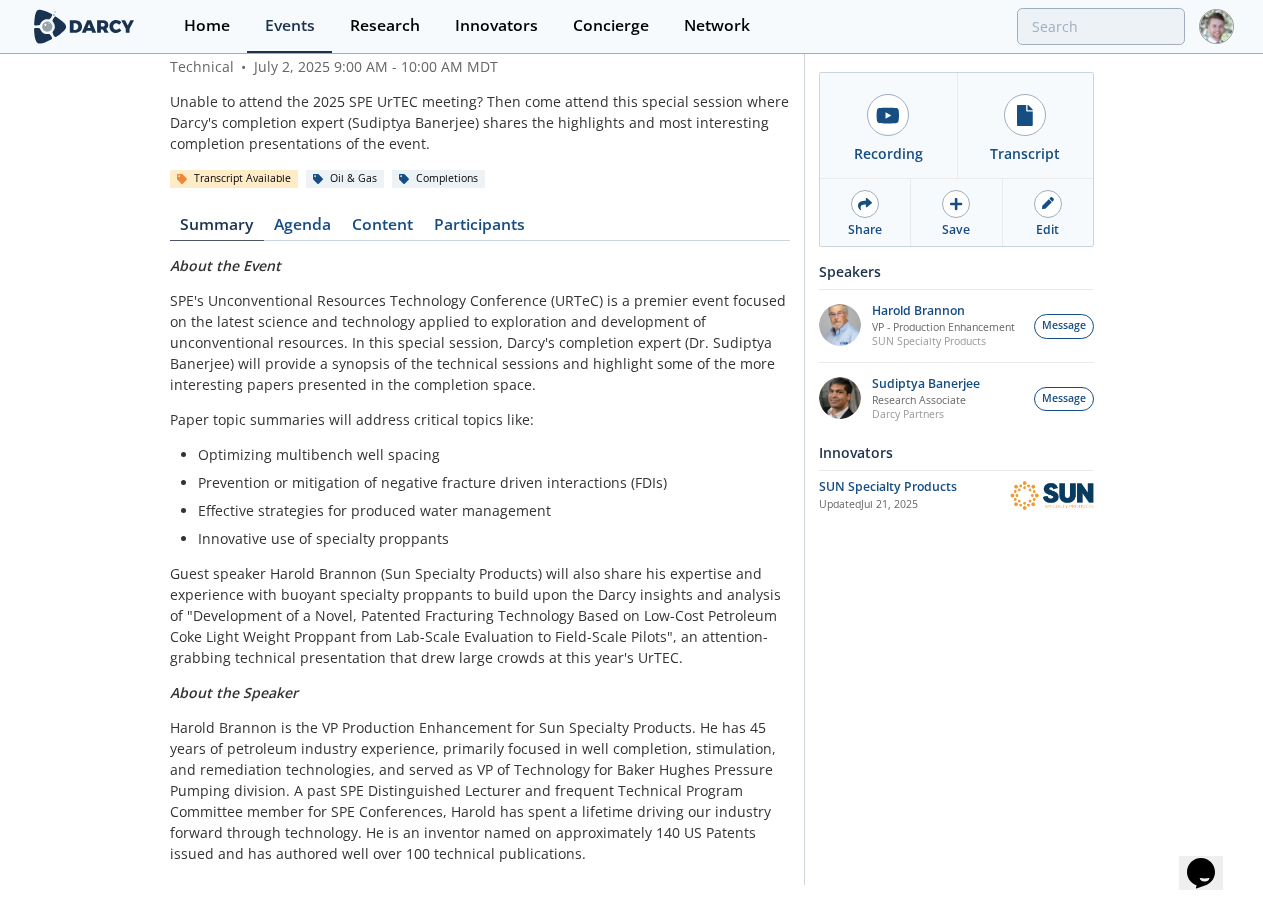 scroll, scrollTop: 0, scrollLeft: 0, axis: both 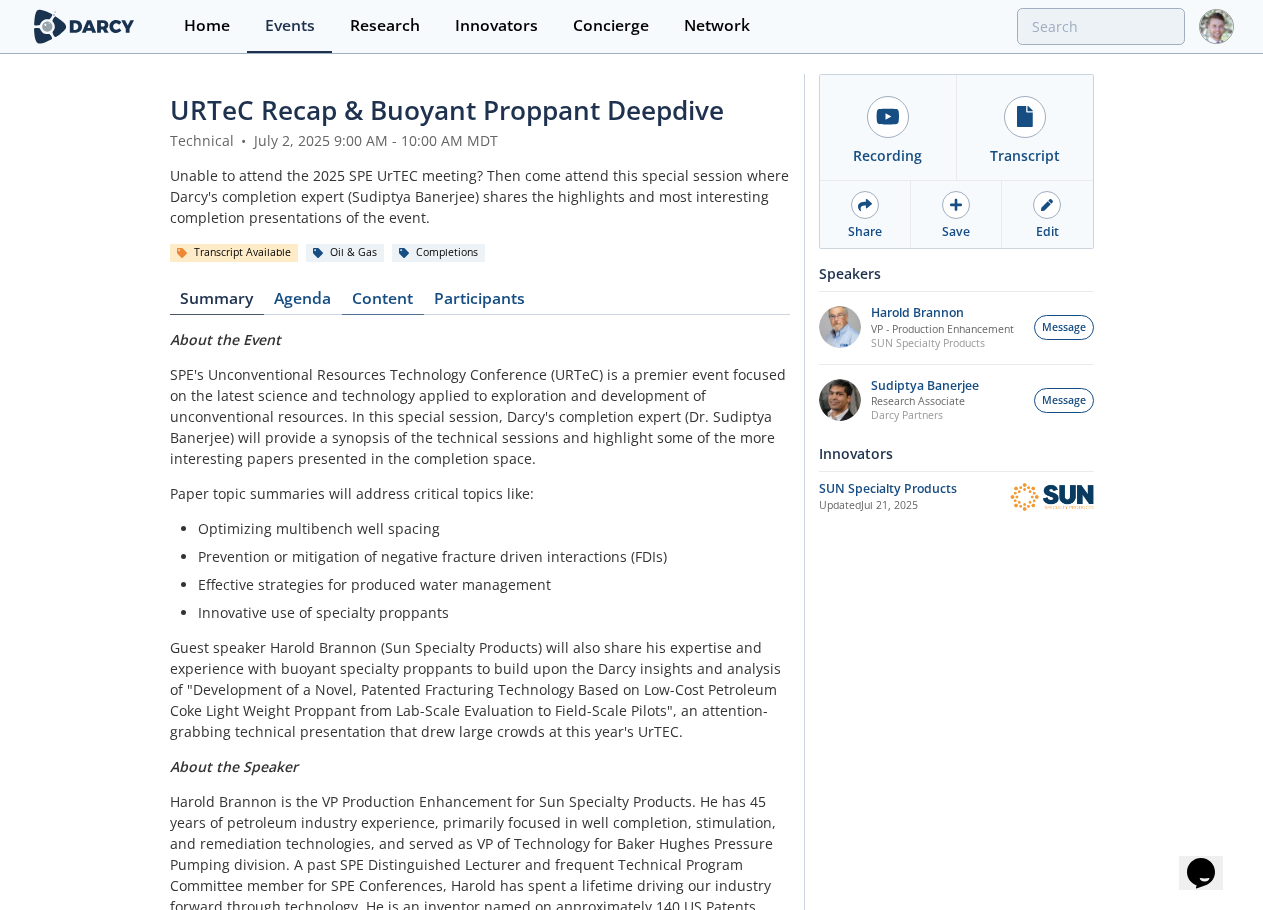 click on "Content" at bounding box center (383, 303) 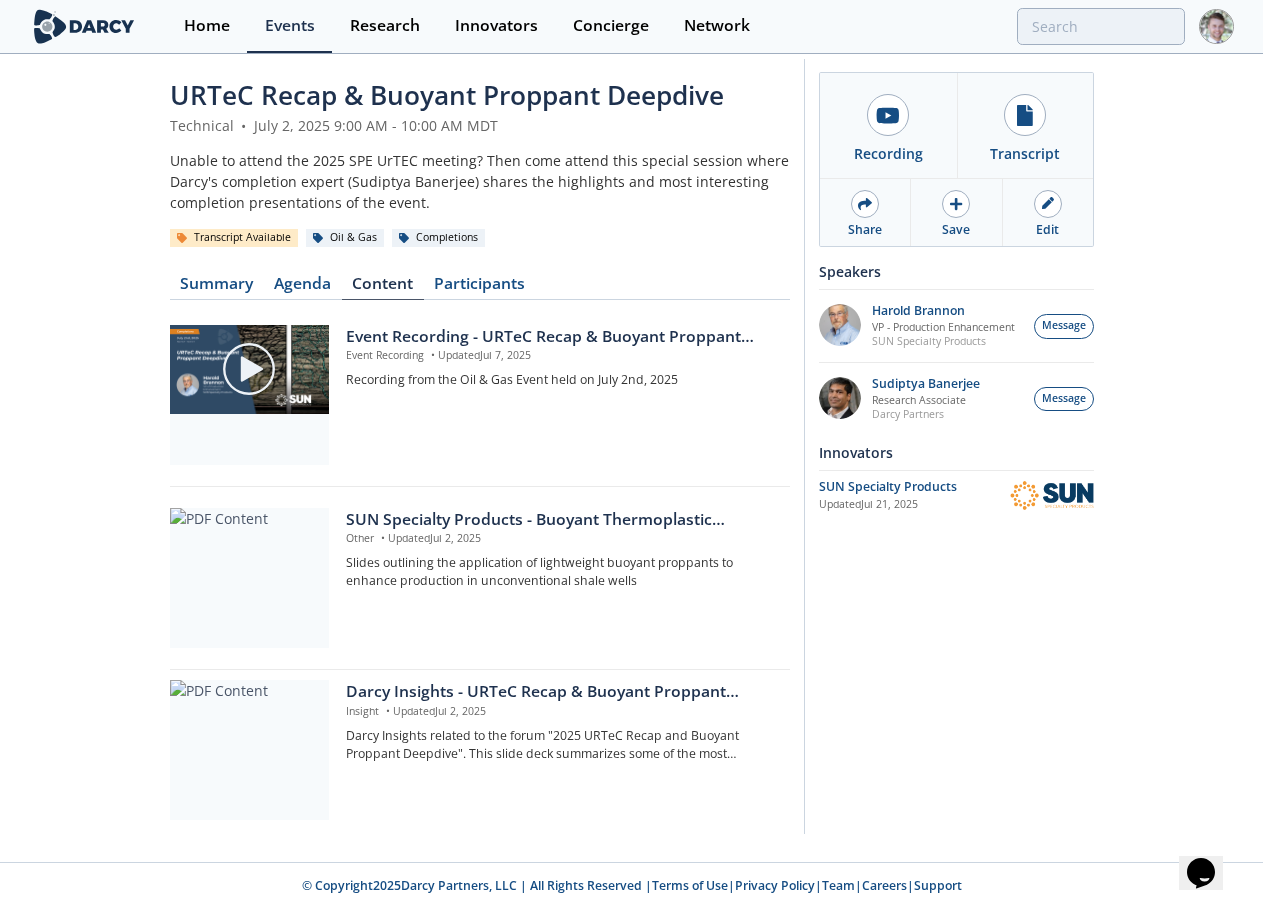 scroll, scrollTop: 0, scrollLeft: 0, axis: both 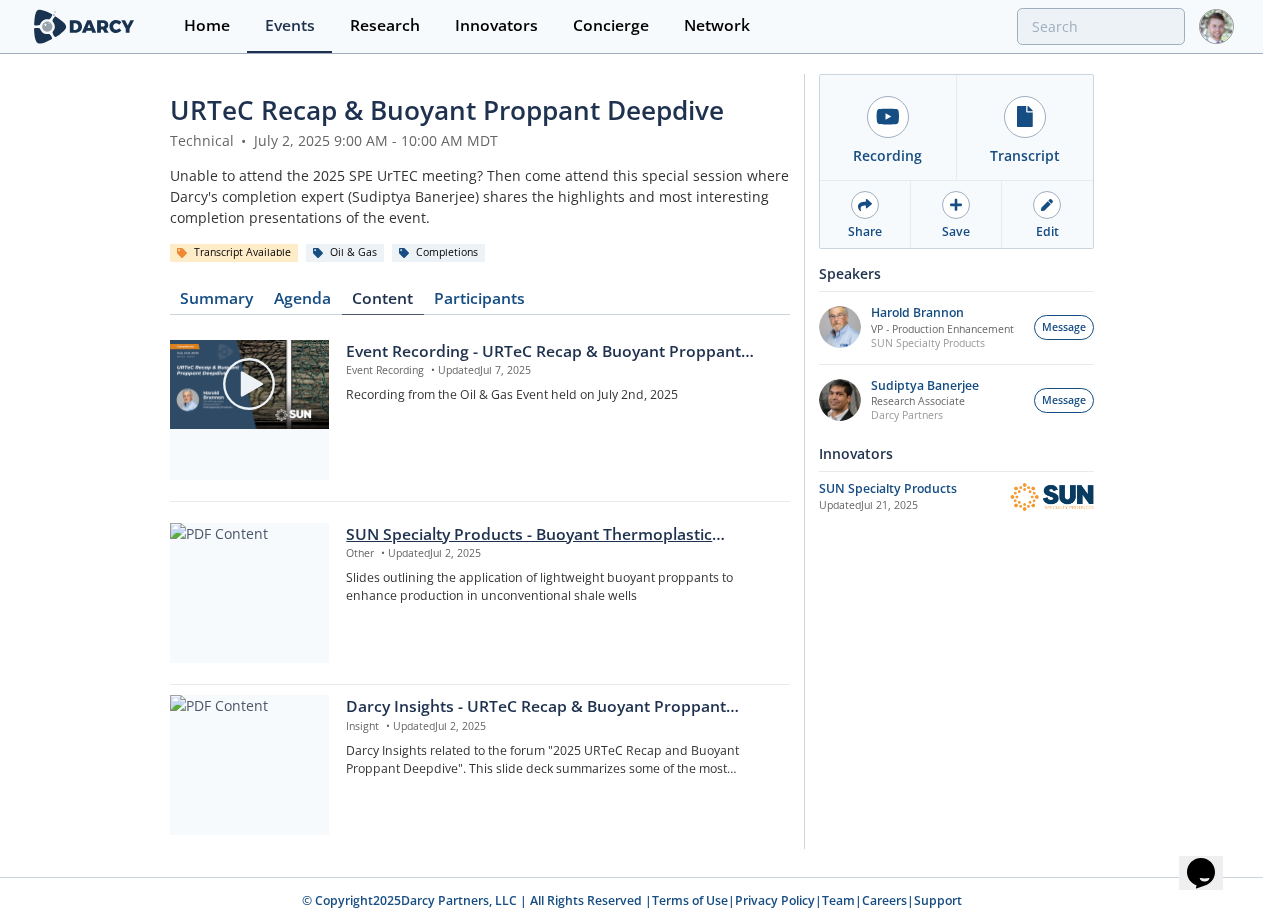 click on "SUN Specialty Products - Buoyant Thermoplastic Proppants" at bounding box center [560, 535] 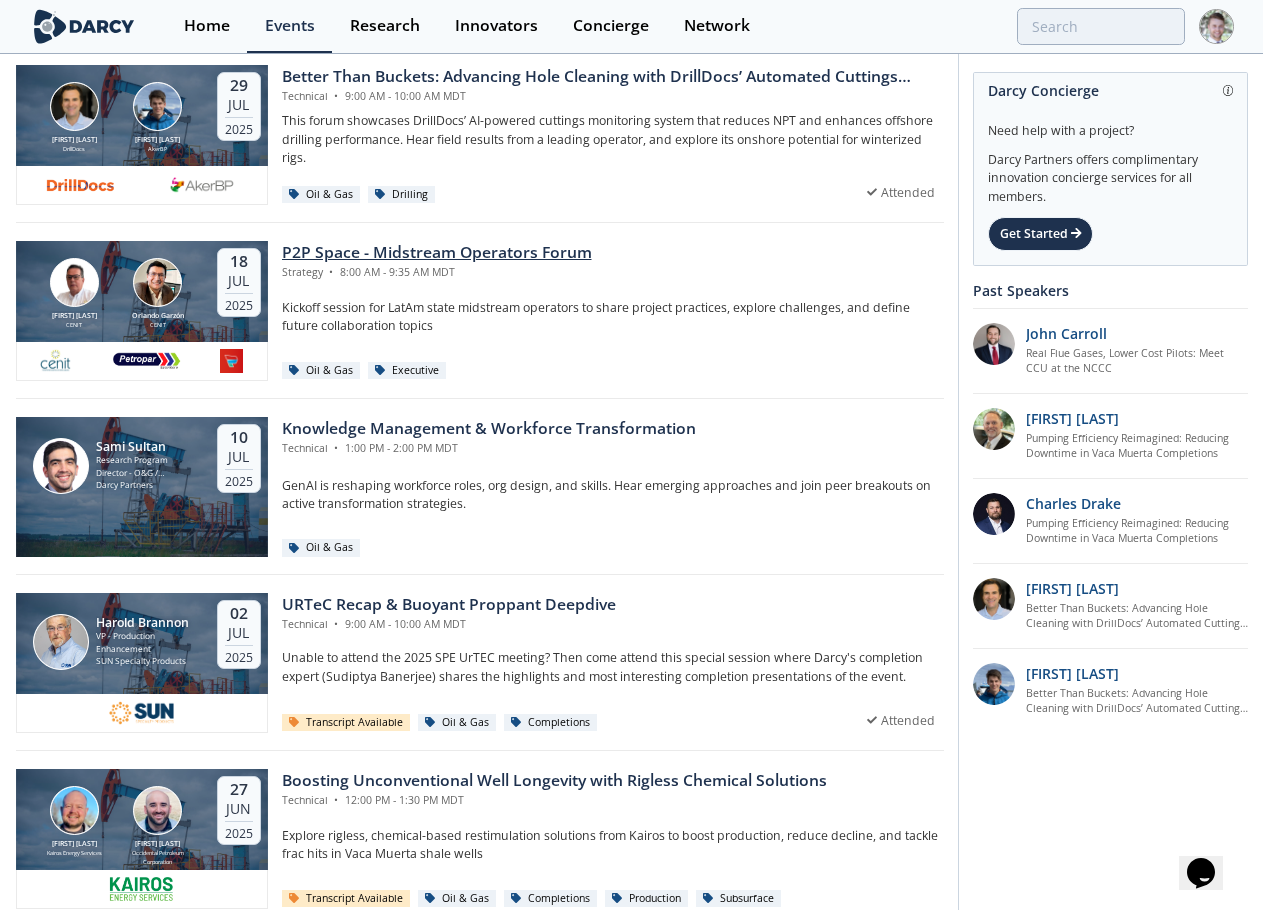 scroll, scrollTop: 400, scrollLeft: 0, axis: vertical 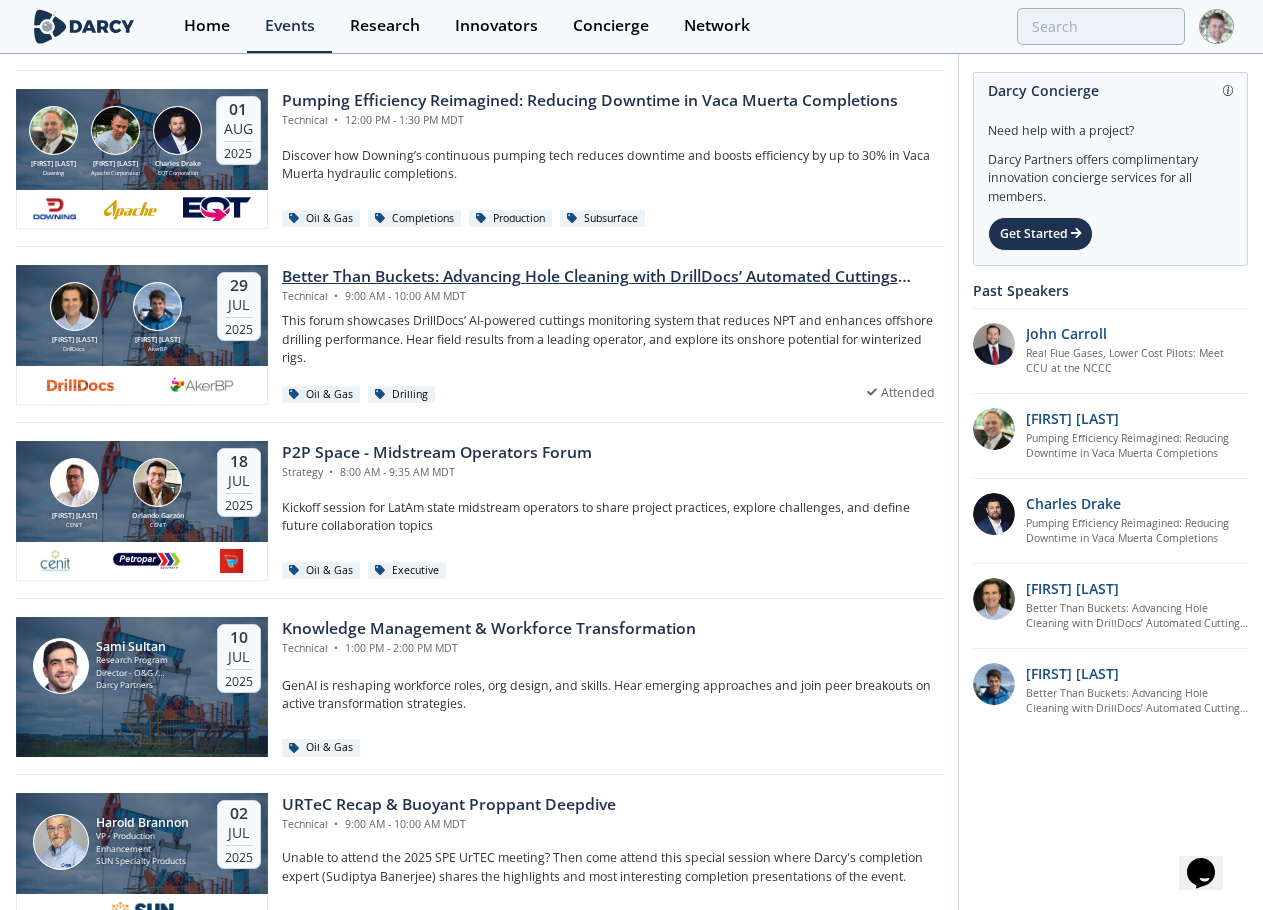 click on "Better Than Buckets: Advancing Hole Cleaning with DrillDocs’ Automated Cuttings Monitoring" at bounding box center (613, 277) 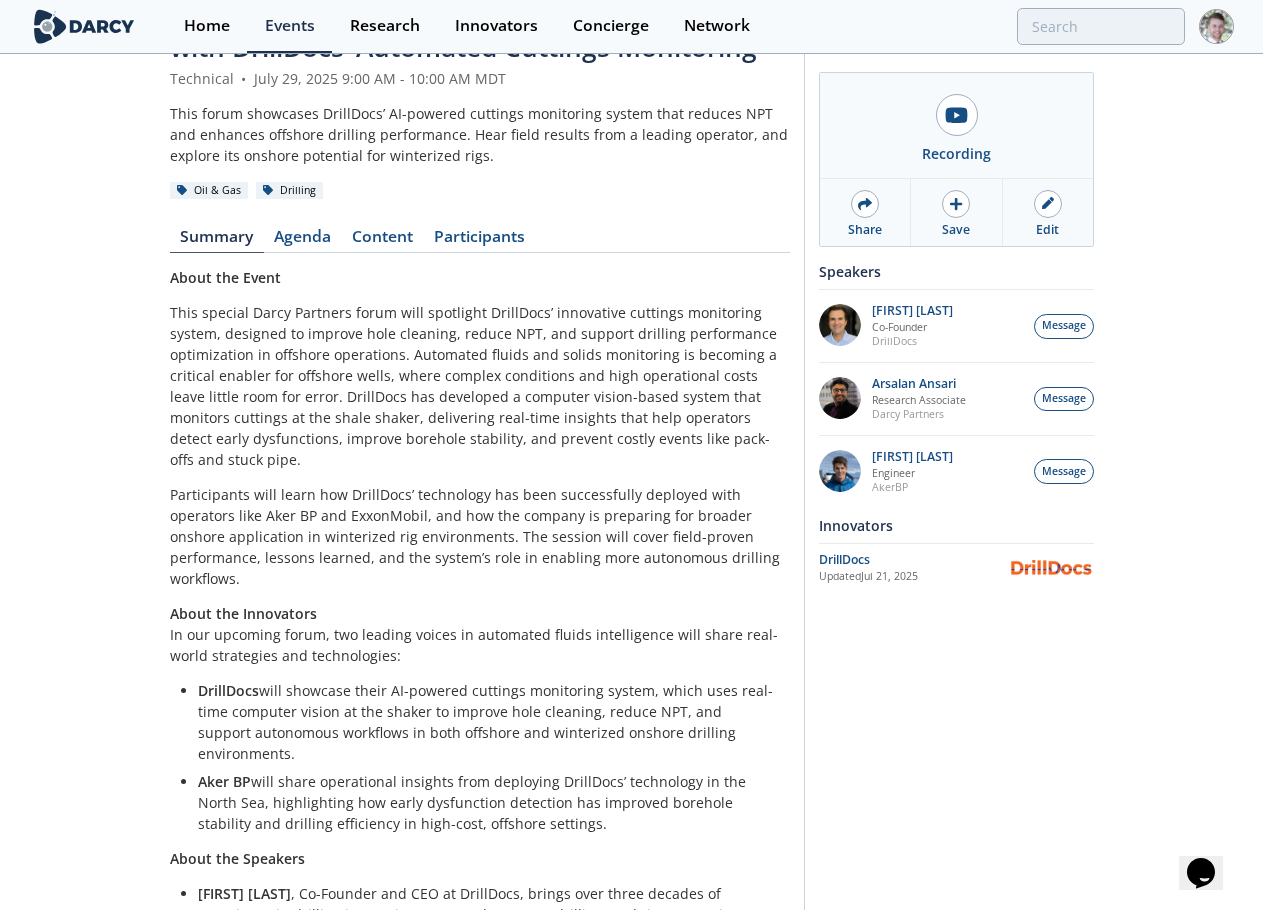 scroll, scrollTop: 0, scrollLeft: 0, axis: both 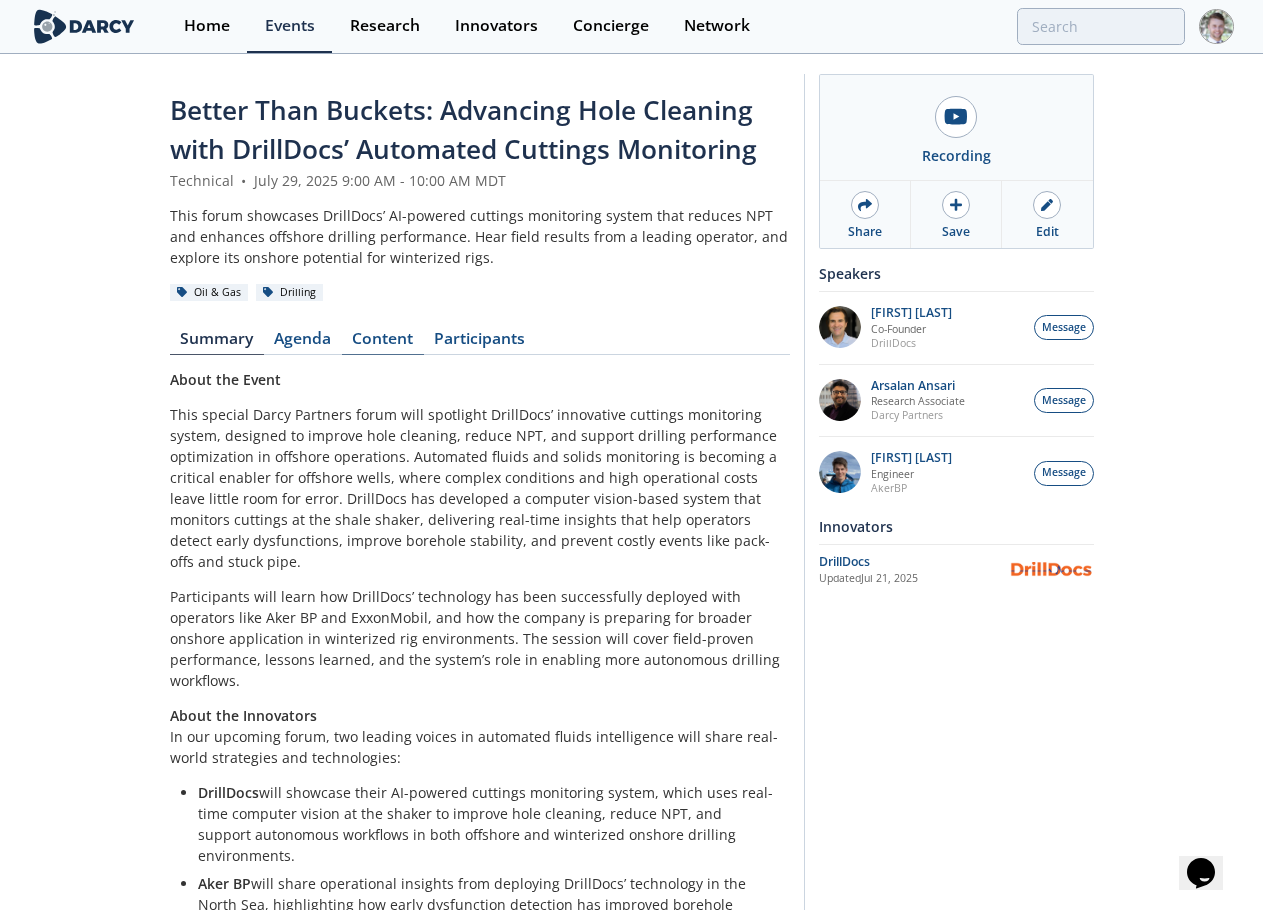 click on "Content" at bounding box center [383, 343] 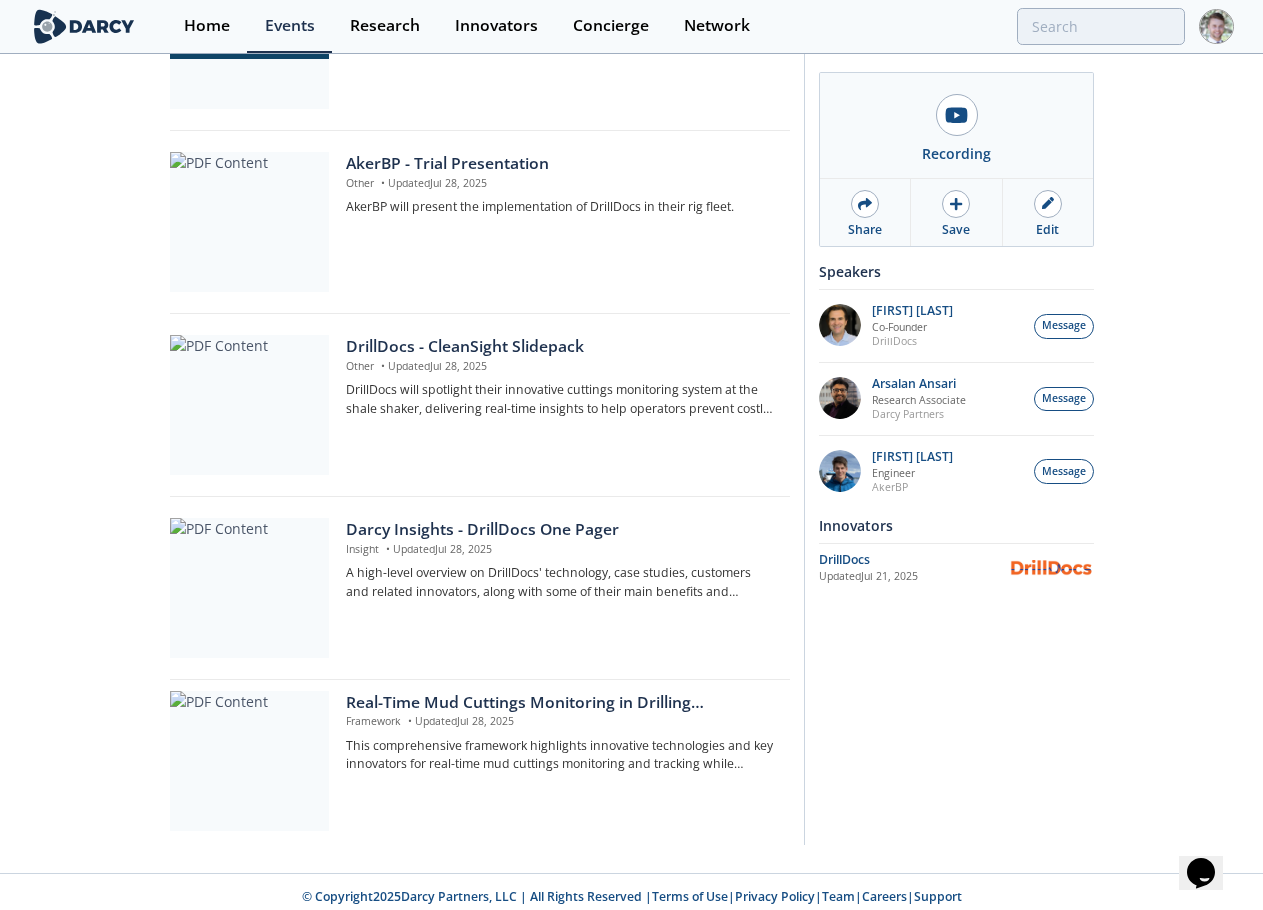 scroll, scrollTop: 603, scrollLeft: 0, axis: vertical 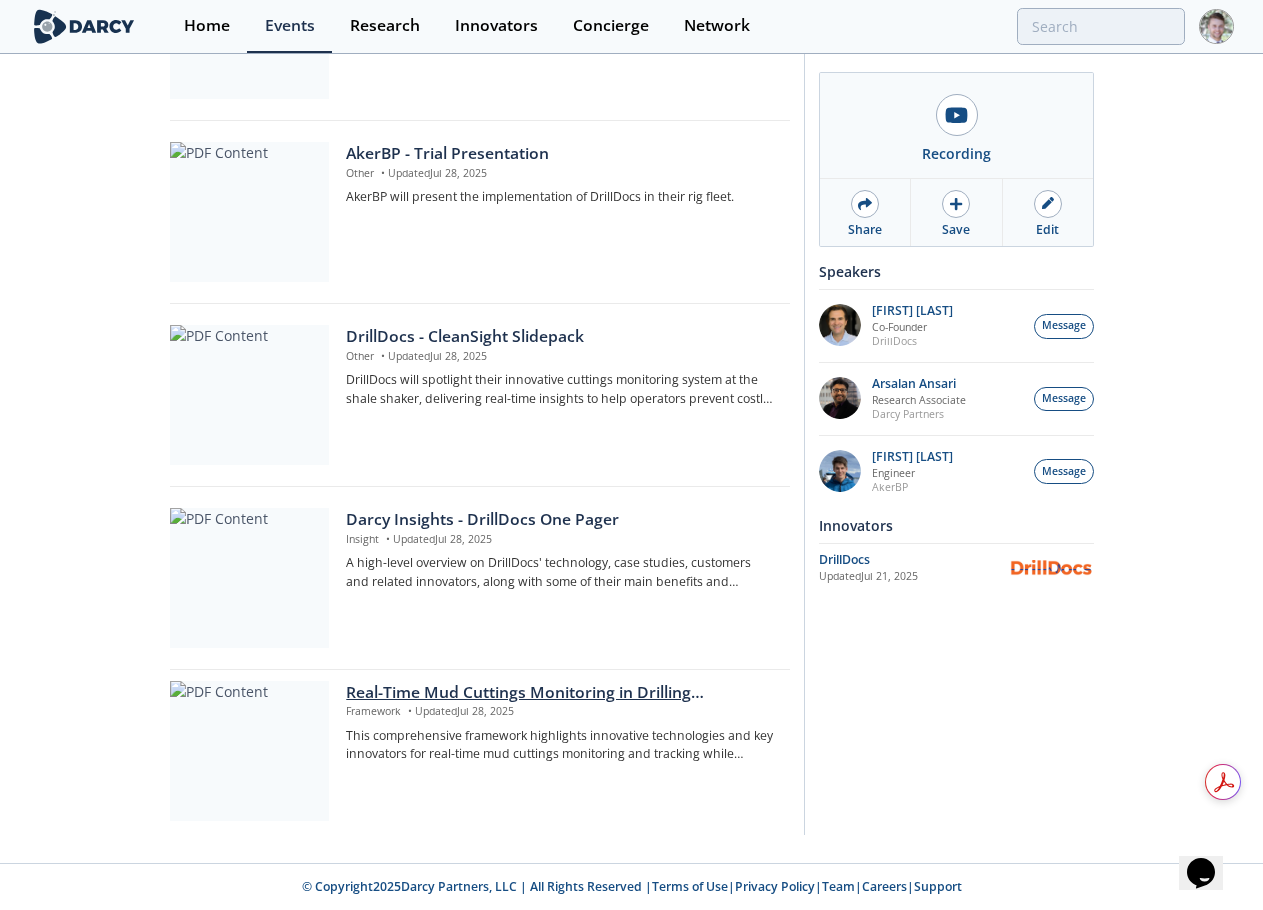 click on "Real-Time Mud Cuttings Monitoring in Drilling Operations - Technology Landscape" at bounding box center [560, 693] 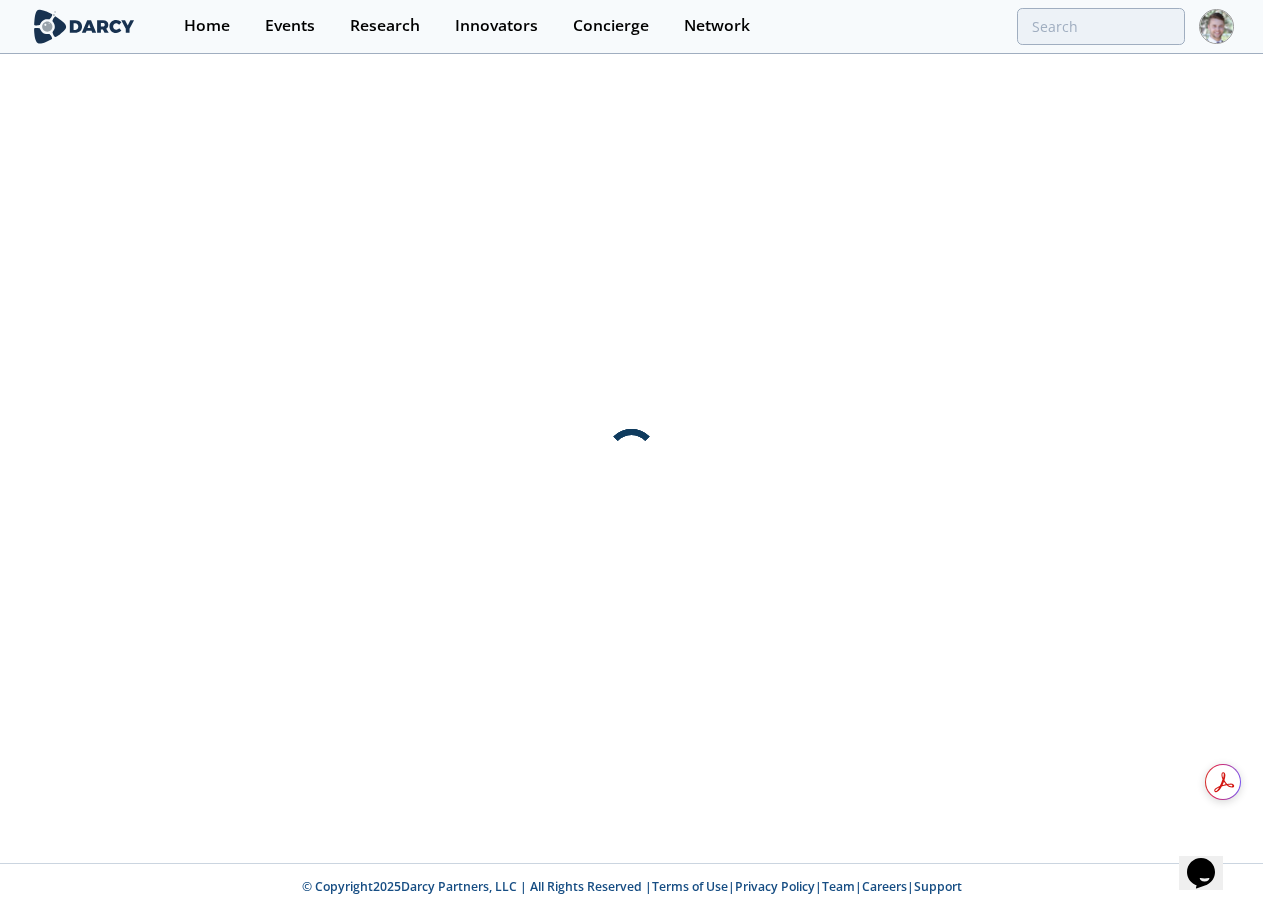 scroll, scrollTop: 0, scrollLeft: 0, axis: both 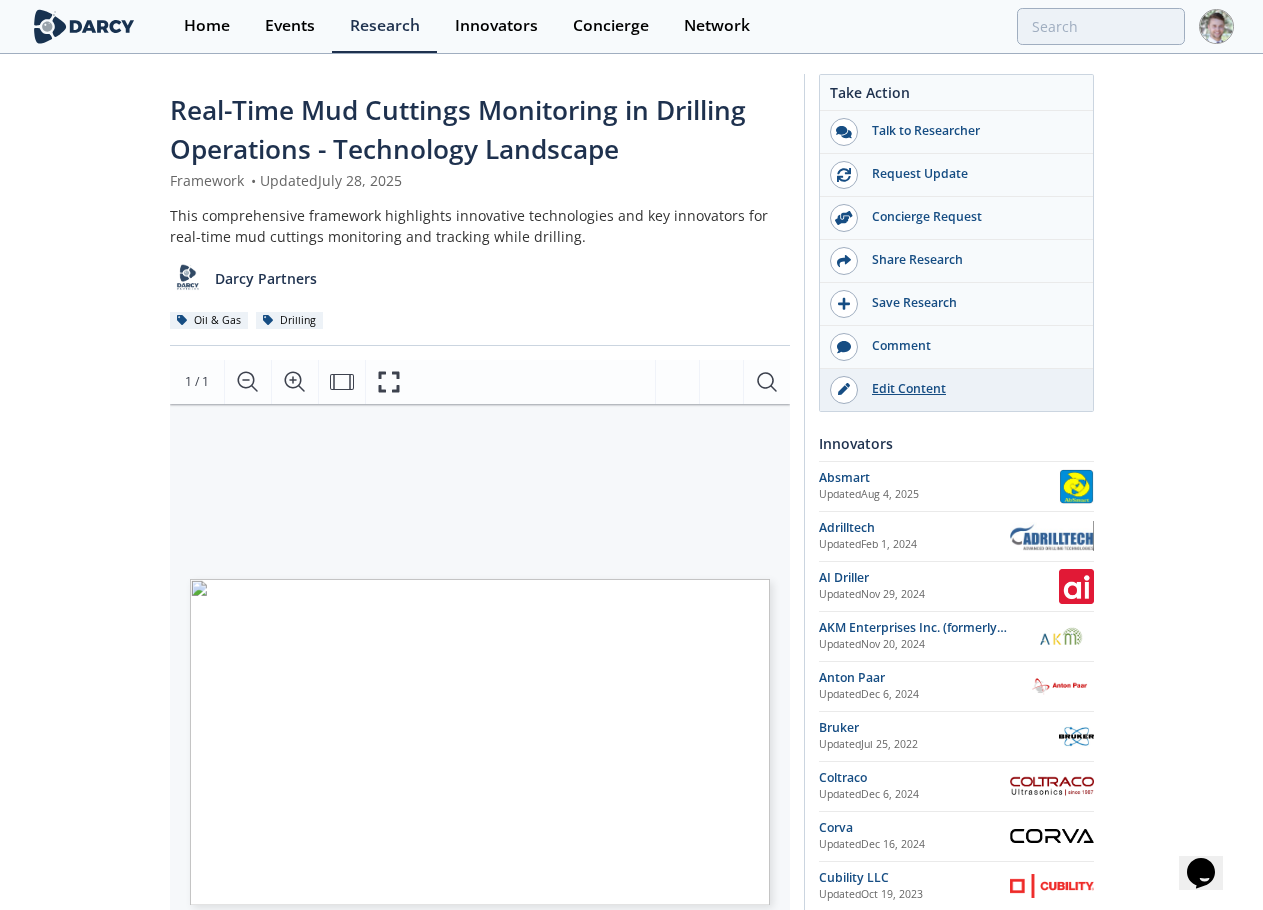 click on "Edit Content" at bounding box center [970, 389] 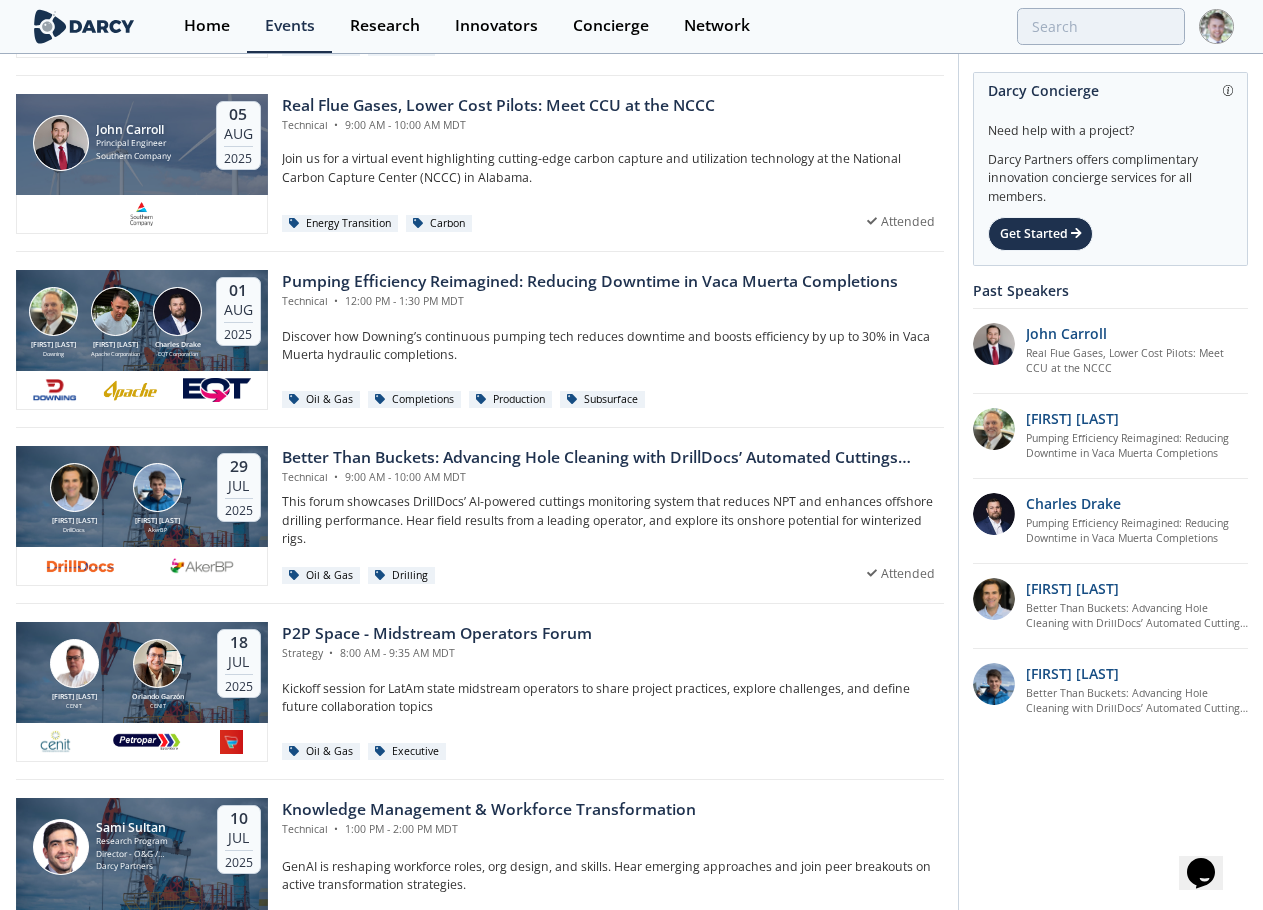 scroll, scrollTop: 200, scrollLeft: 0, axis: vertical 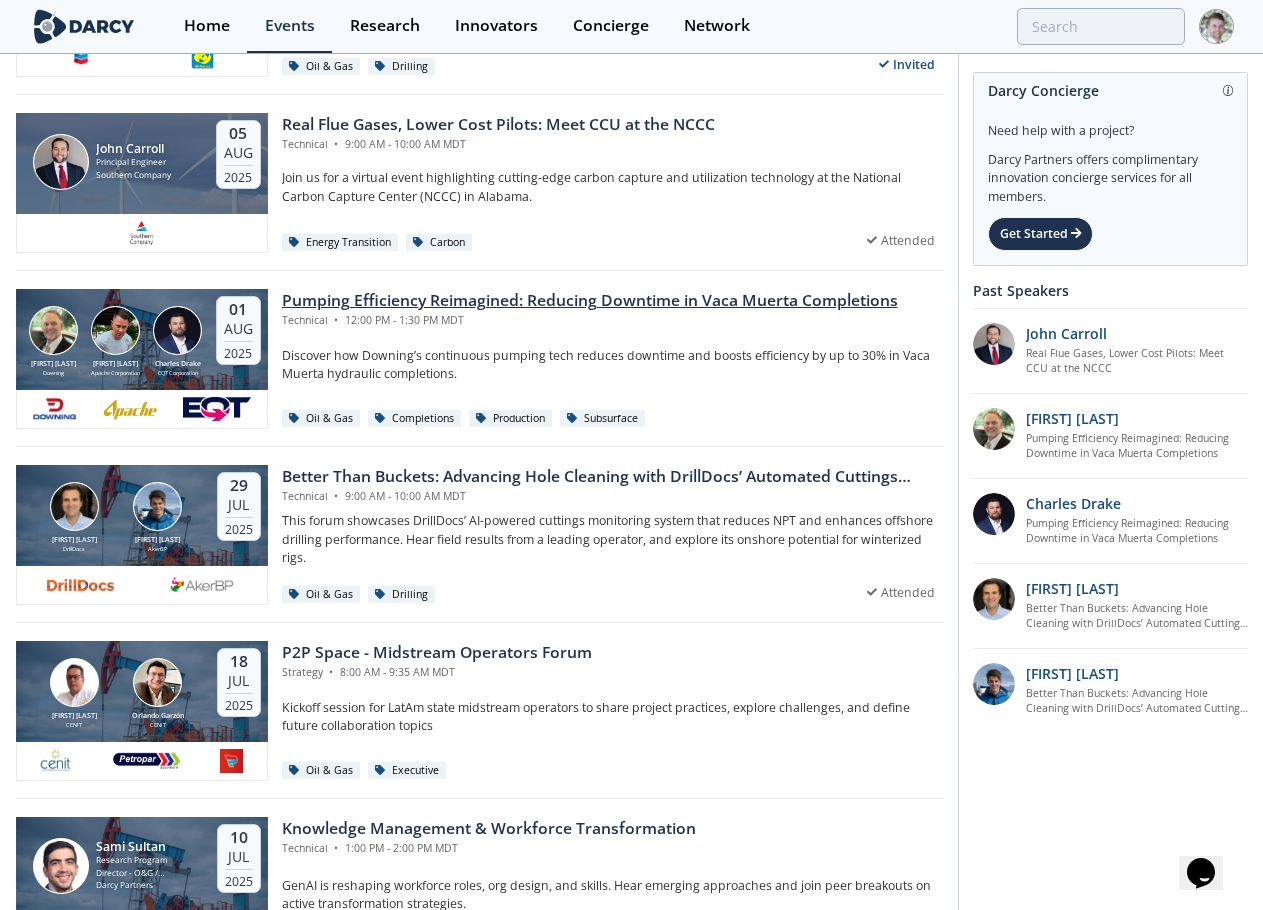 click on "Pumping Efficiency Reimagined: Reducing Downtime in Vaca Muerta Completions" at bounding box center (590, 301) 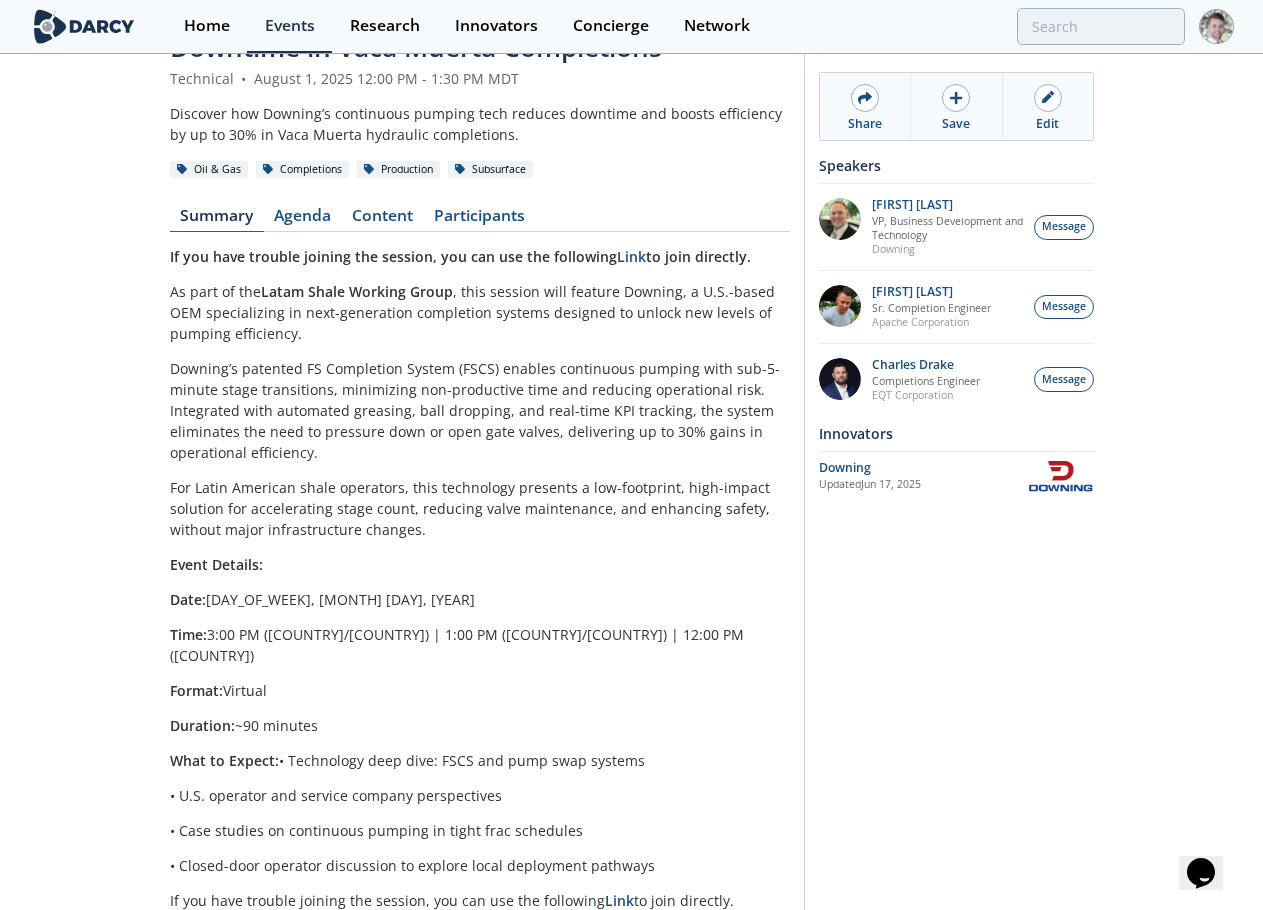 scroll, scrollTop: 0, scrollLeft: 0, axis: both 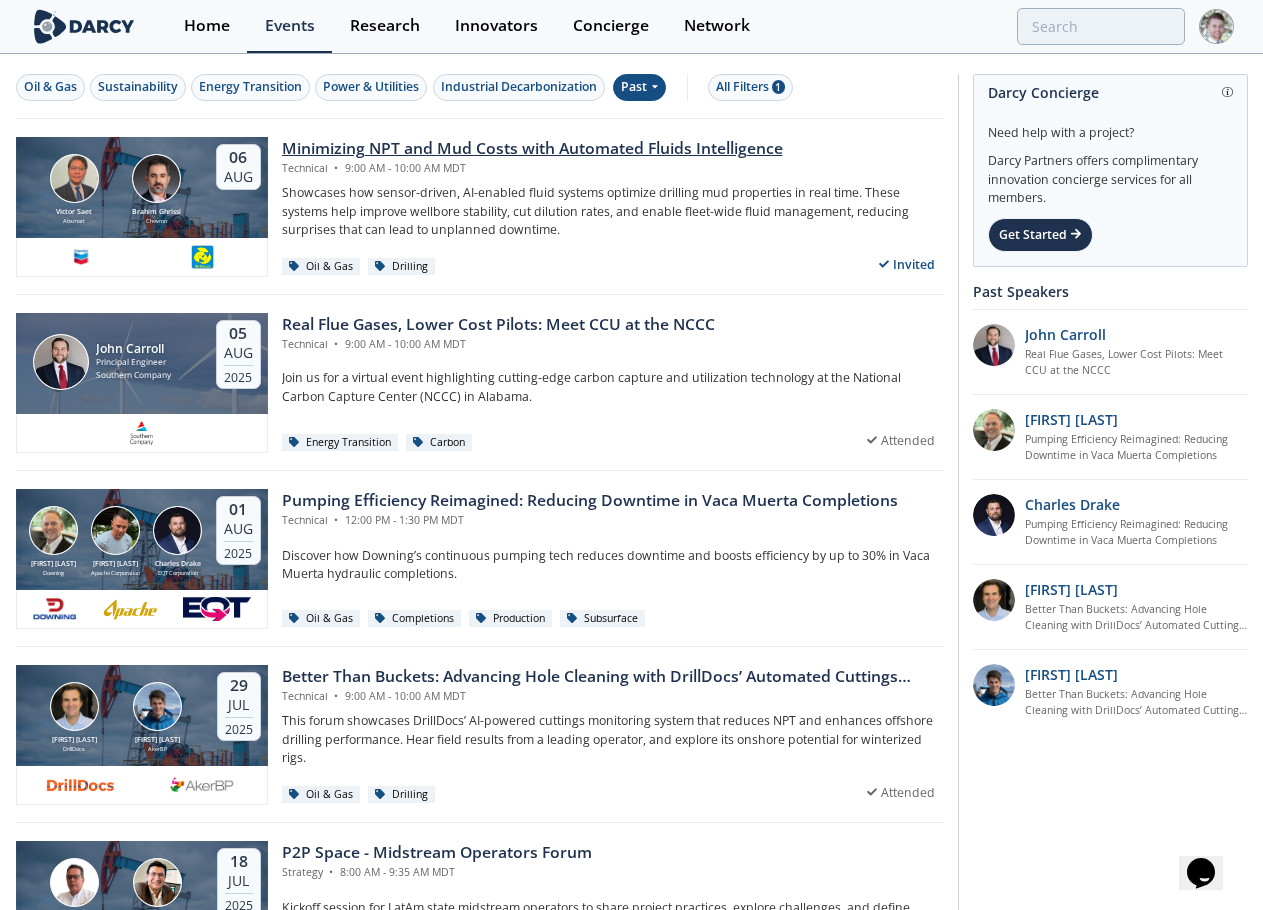click on "Minimizing NPT and Mud Costs with Automated Fluids Intelligence" at bounding box center (532, 149) 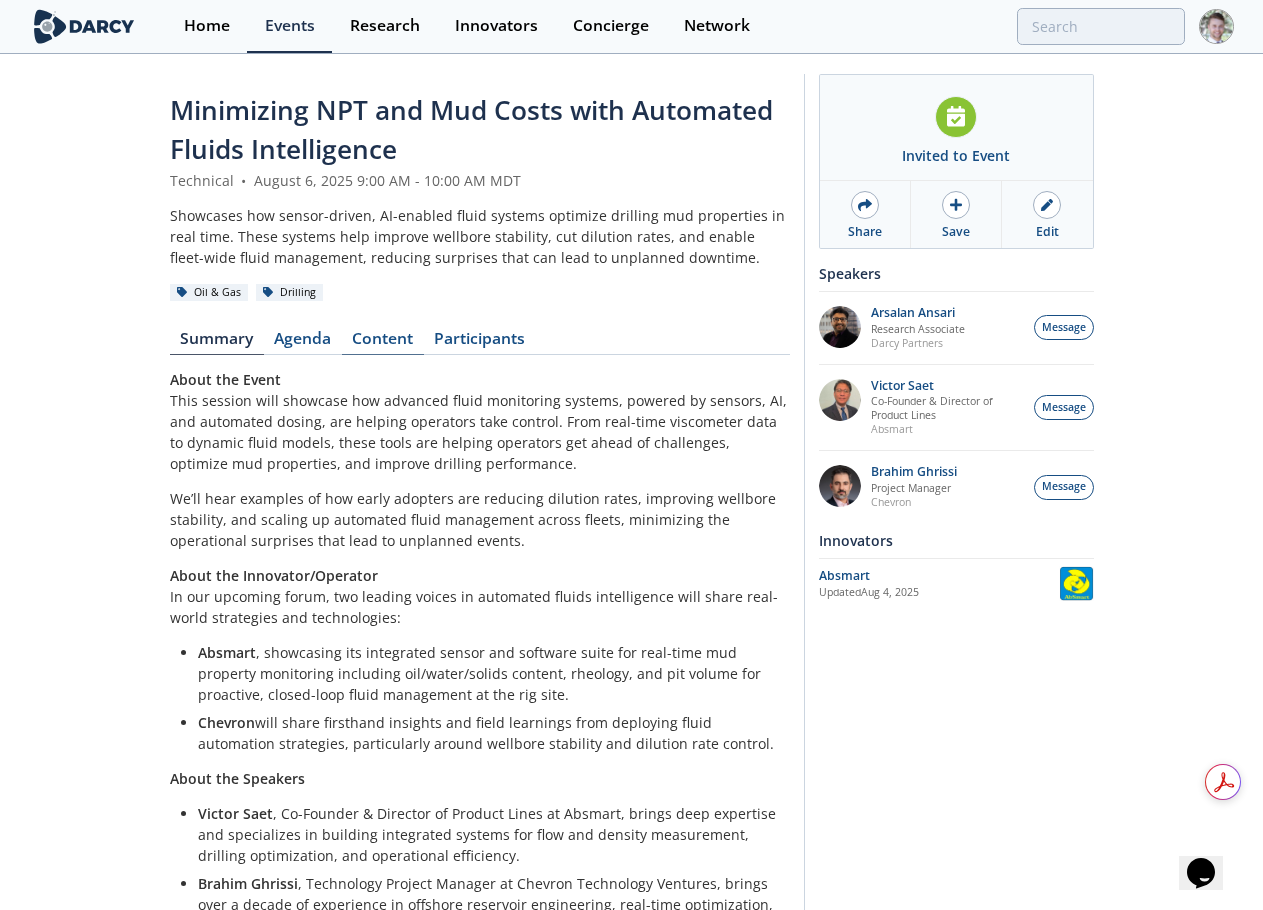 click on "Content" at bounding box center [383, 343] 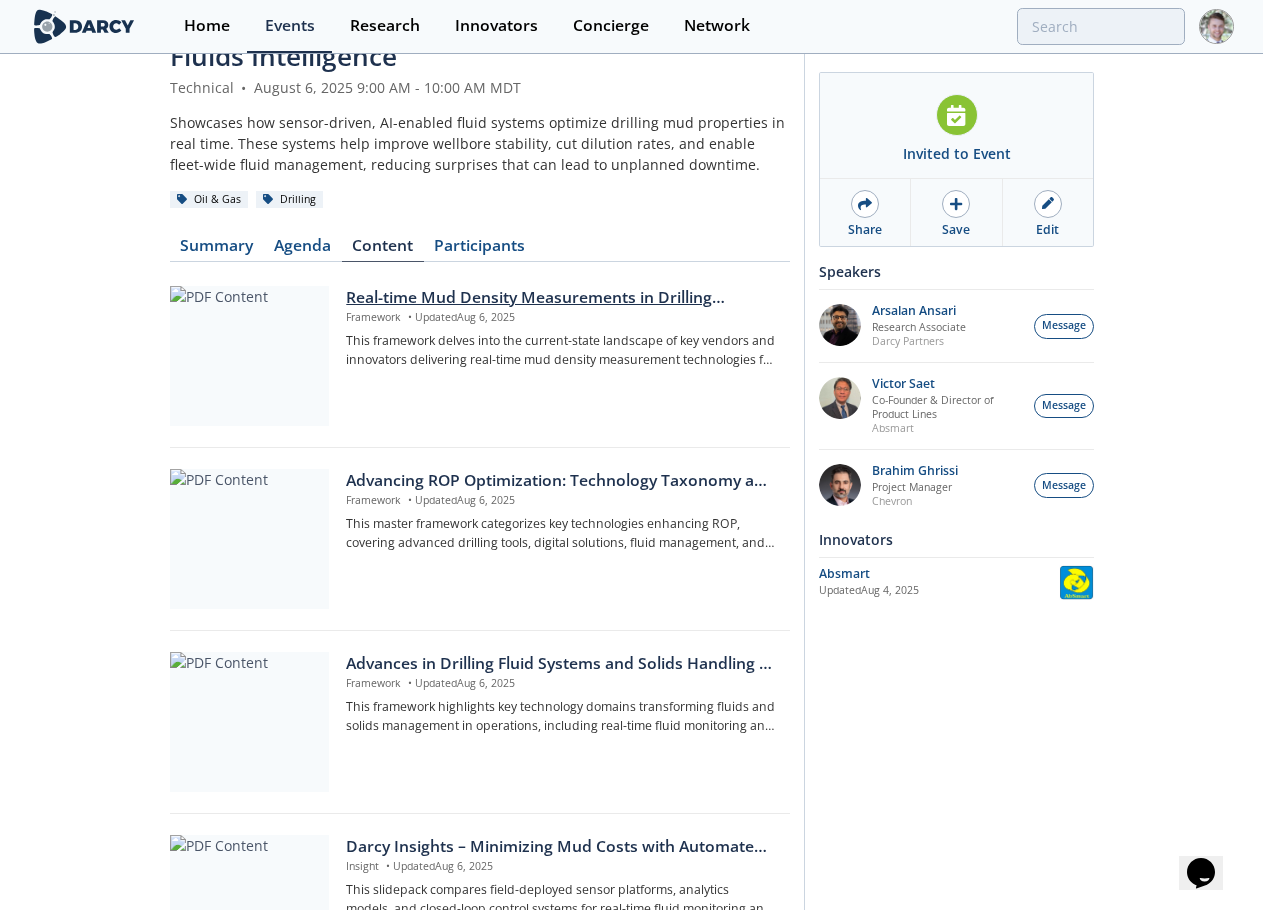 scroll, scrollTop: 200, scrollLeft: 0, axis: vertical 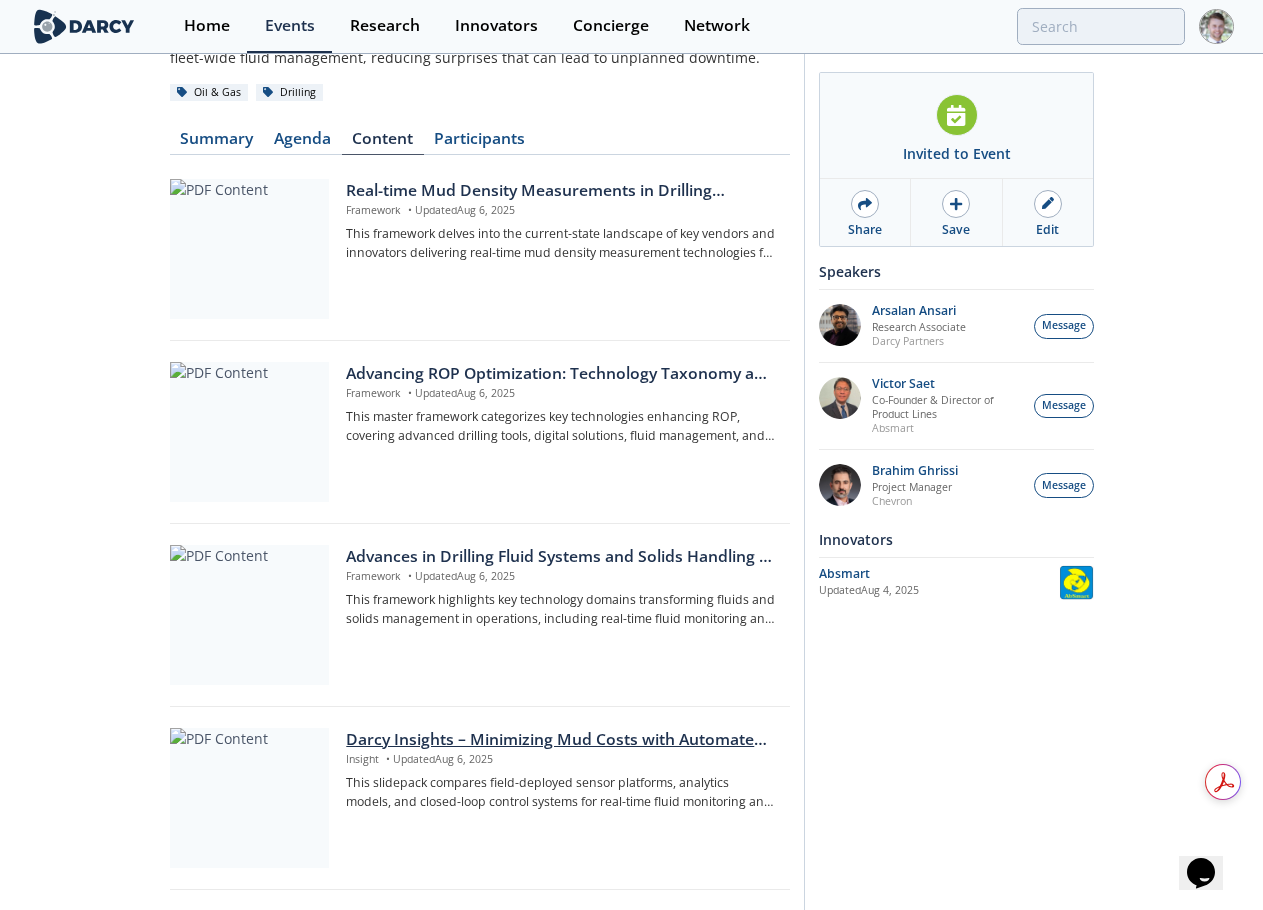 click on "Darcy Insights – Minimizing Mud Costs with Automated Fluids Intelligence" at bounding box center [560, 740] 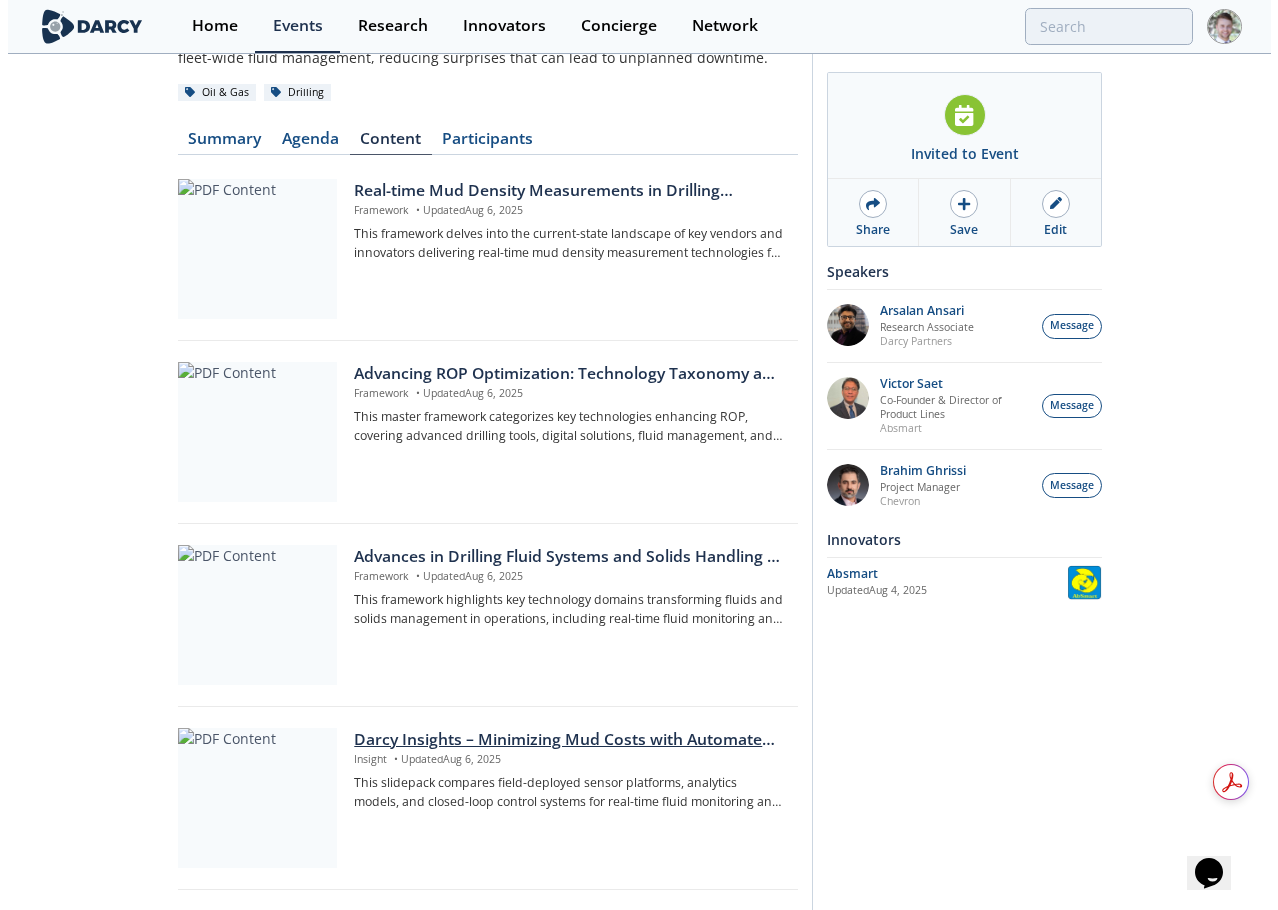 scroll, scrollTop: 0, scrollLeft: 0, axis: both 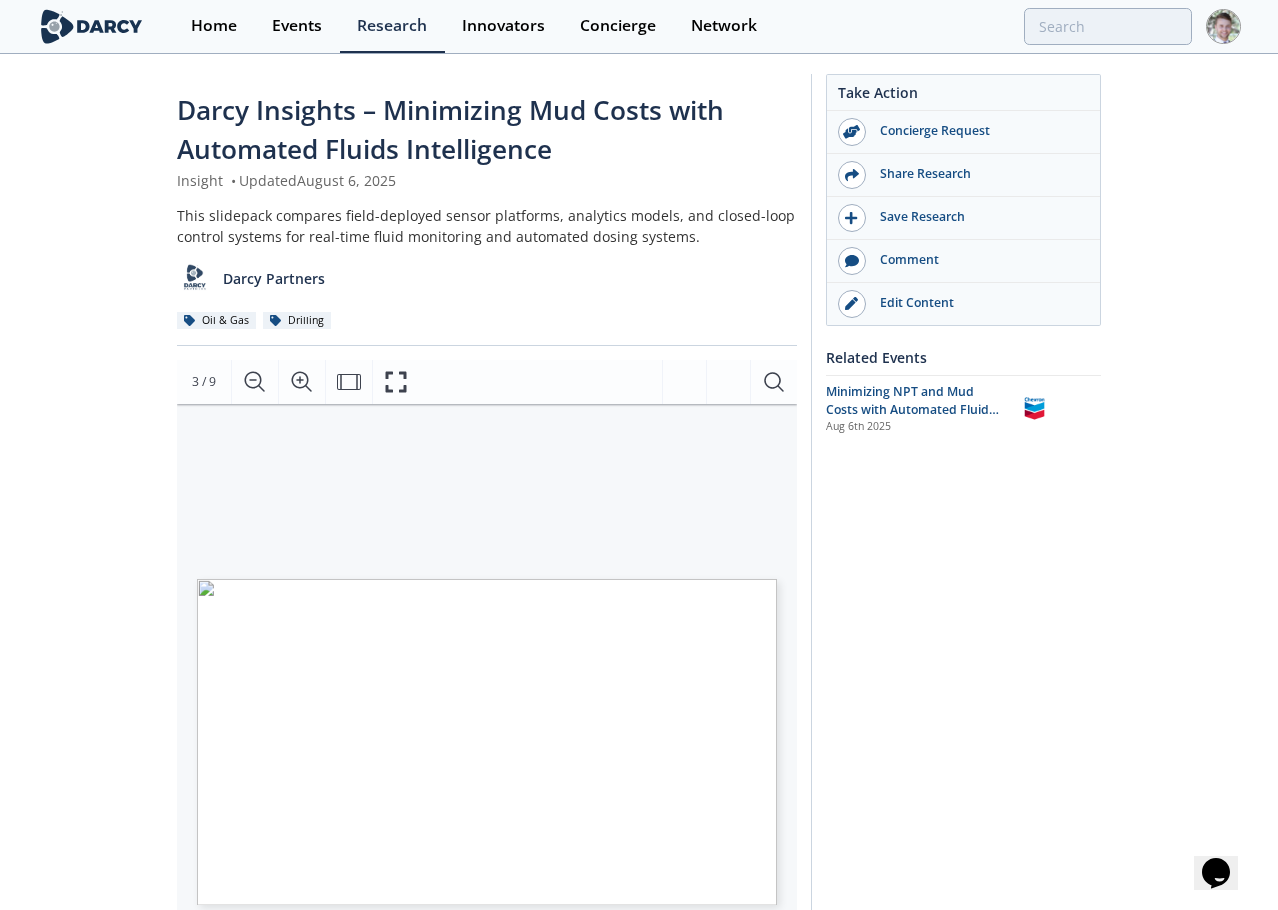click on "SLOW FLUID RESPONSE = LOST TIME & HIGHER RISK
~62% OF OPERATORS CITED LOSSES AND MUD MISMATCH AS TOP DRILLING CHALLENGES
… …while real-time challenges like fluid loss and mud property
misalignment with downhole conditions persist.
Sources: [COMPANY] Research Operators' practices rely on manual adjustments and pump/flow rate tuning:
•  15% use real-time hydraulics modeling, as well as reliance on use of
sweeps/pills
•  There's a missed opportunity to correlate cuttings load ,  annular velocity
and mud parameters in real time for continuous optimization
% of operators (n=20)
Operators still rely on manual practices to manage fluid
performance as momentum is building for automation…
Biggest pain points are real-time losses/influxes & mud property mismatch:
•  Managing rheology in real time is the next priority (14%), reflecting its
impact on hole cleaning and pressure control
•  There may be a disconnect between data collection and real-time
% of operators (n=20)" at bounding box center [477, 577] 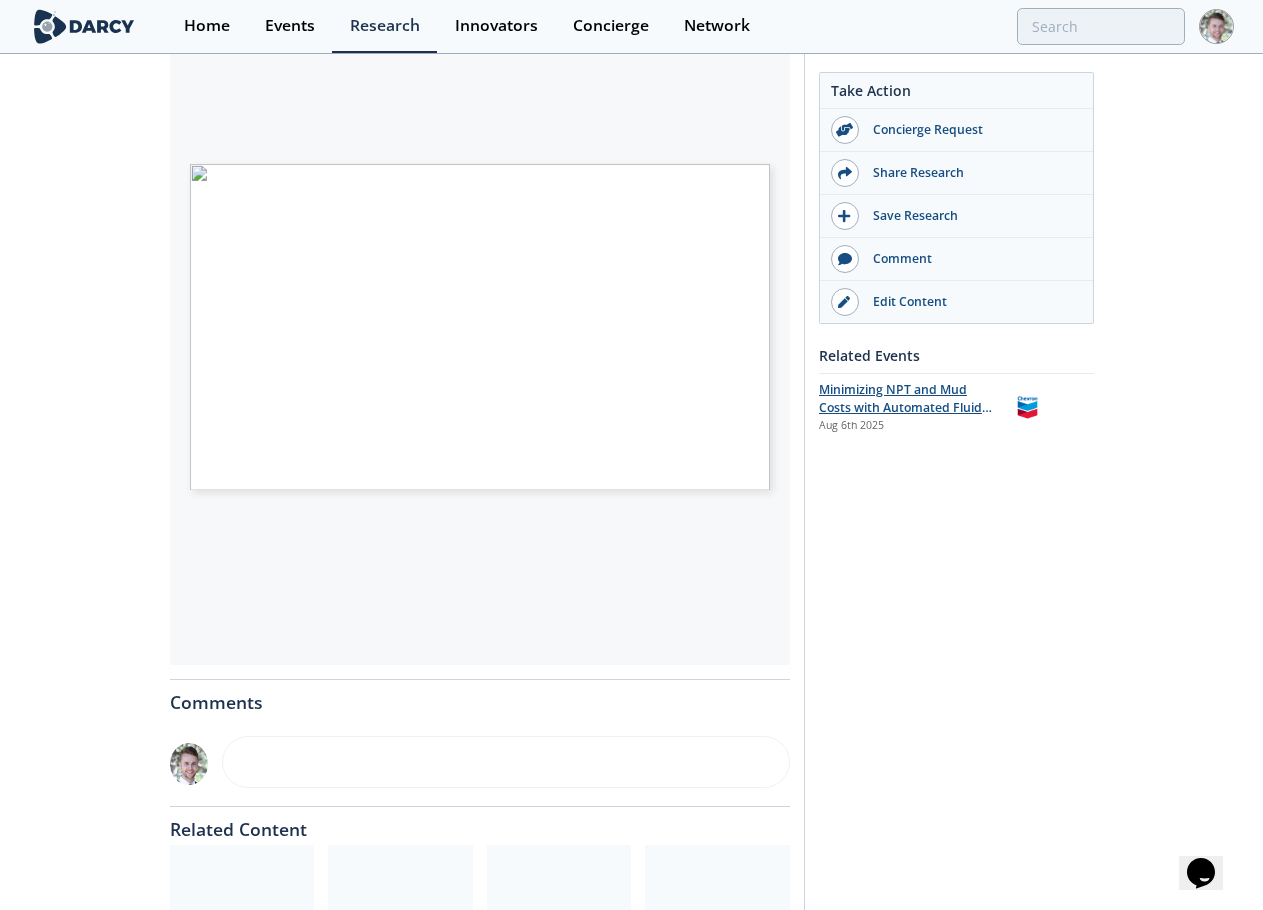 scroll, scrollTop: 300, scrollLeft: 0, axis: vertical 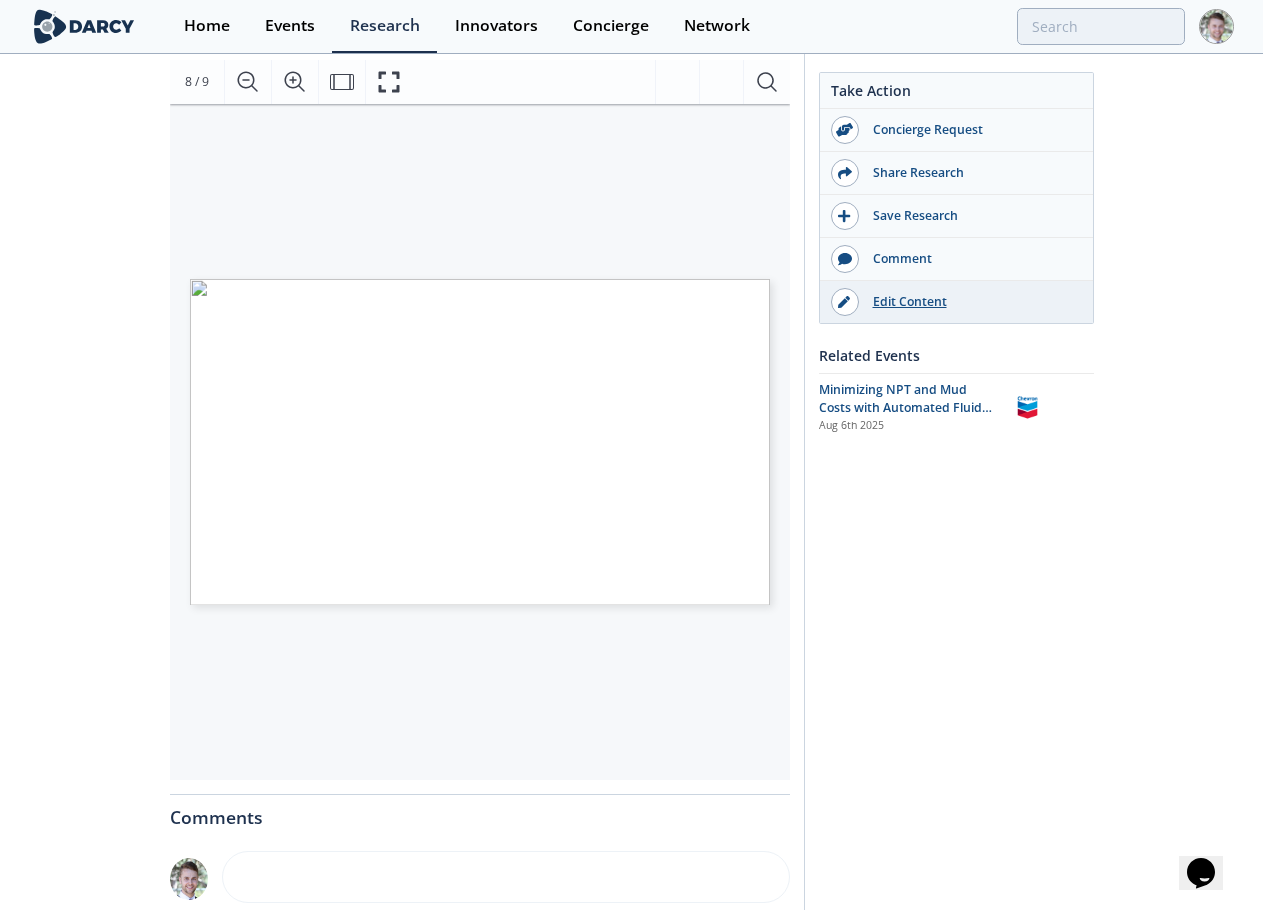 click on "Edit Content" at bounding box center [971, 302] 